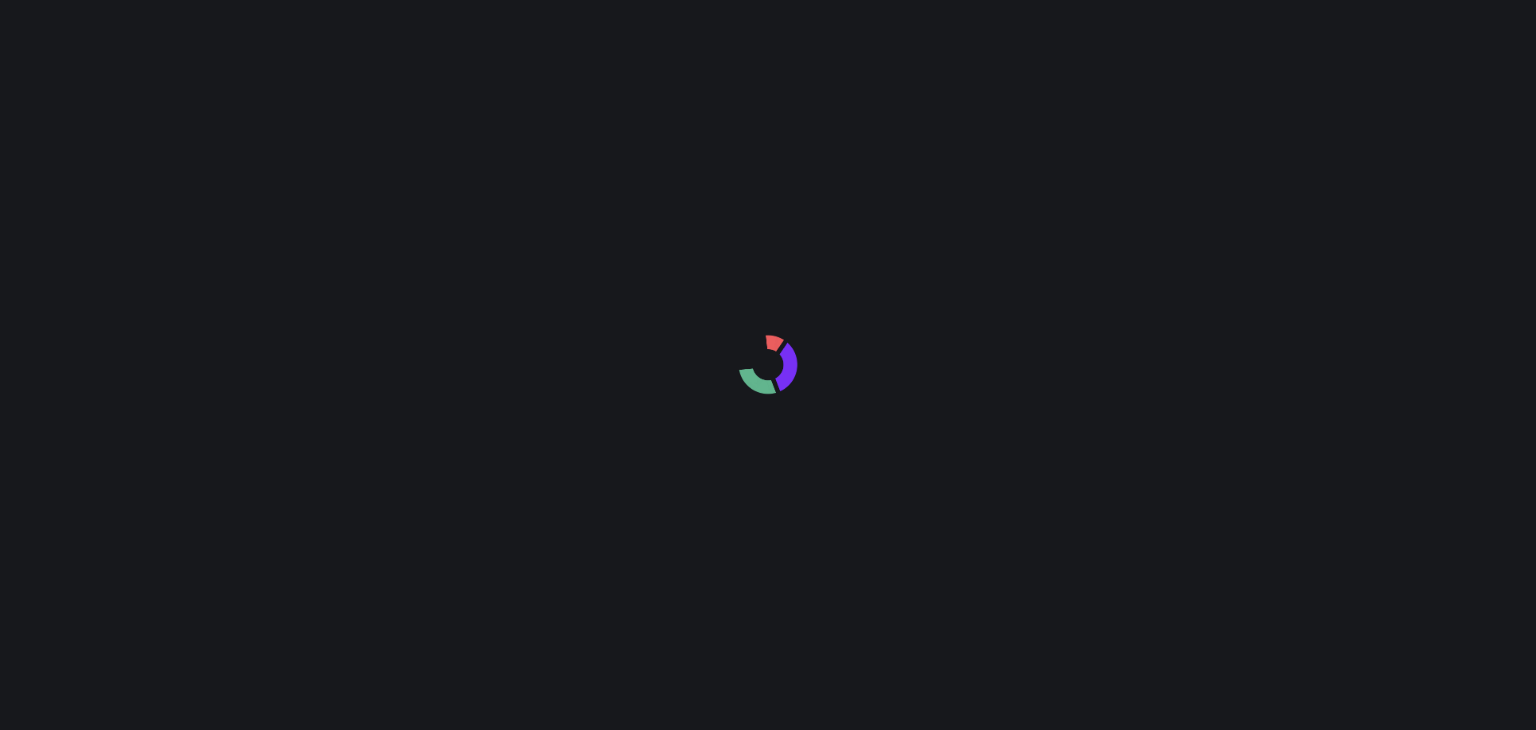 scroll, scrollTop: 0, scrollLeft: 0, axis: both 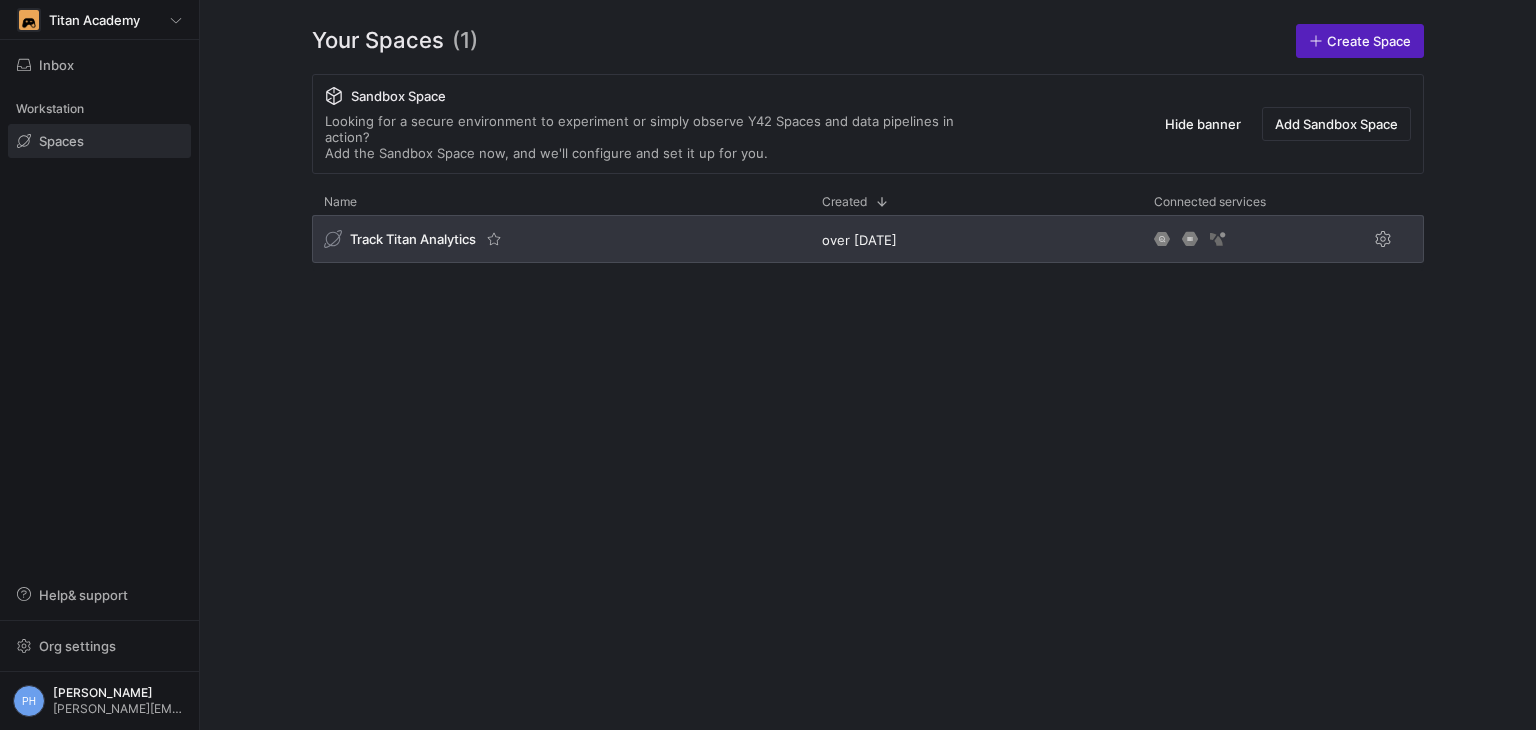 click on "Track Titan Analytics" 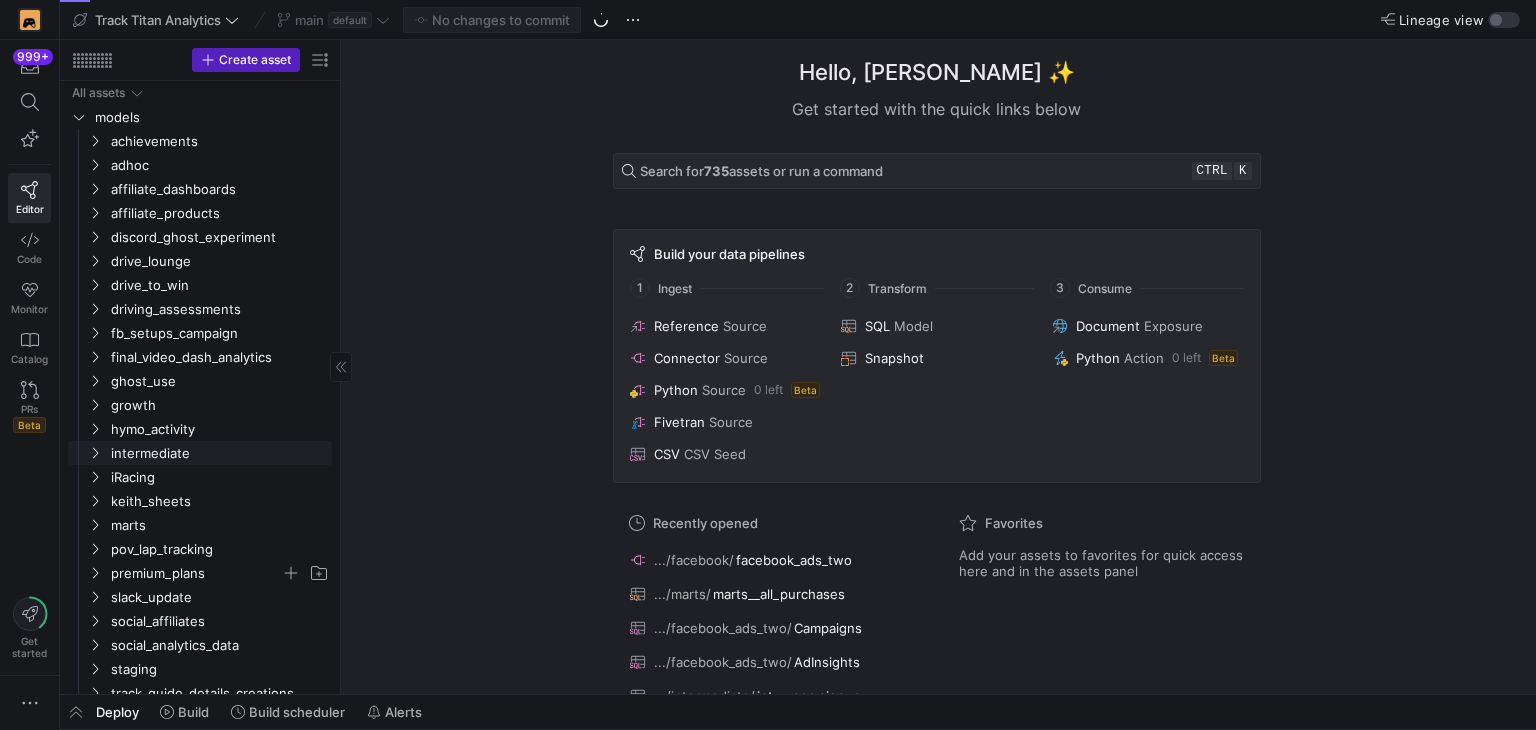 scroll, scrollTop: 475, scrollLeft: 0, axis: vertical 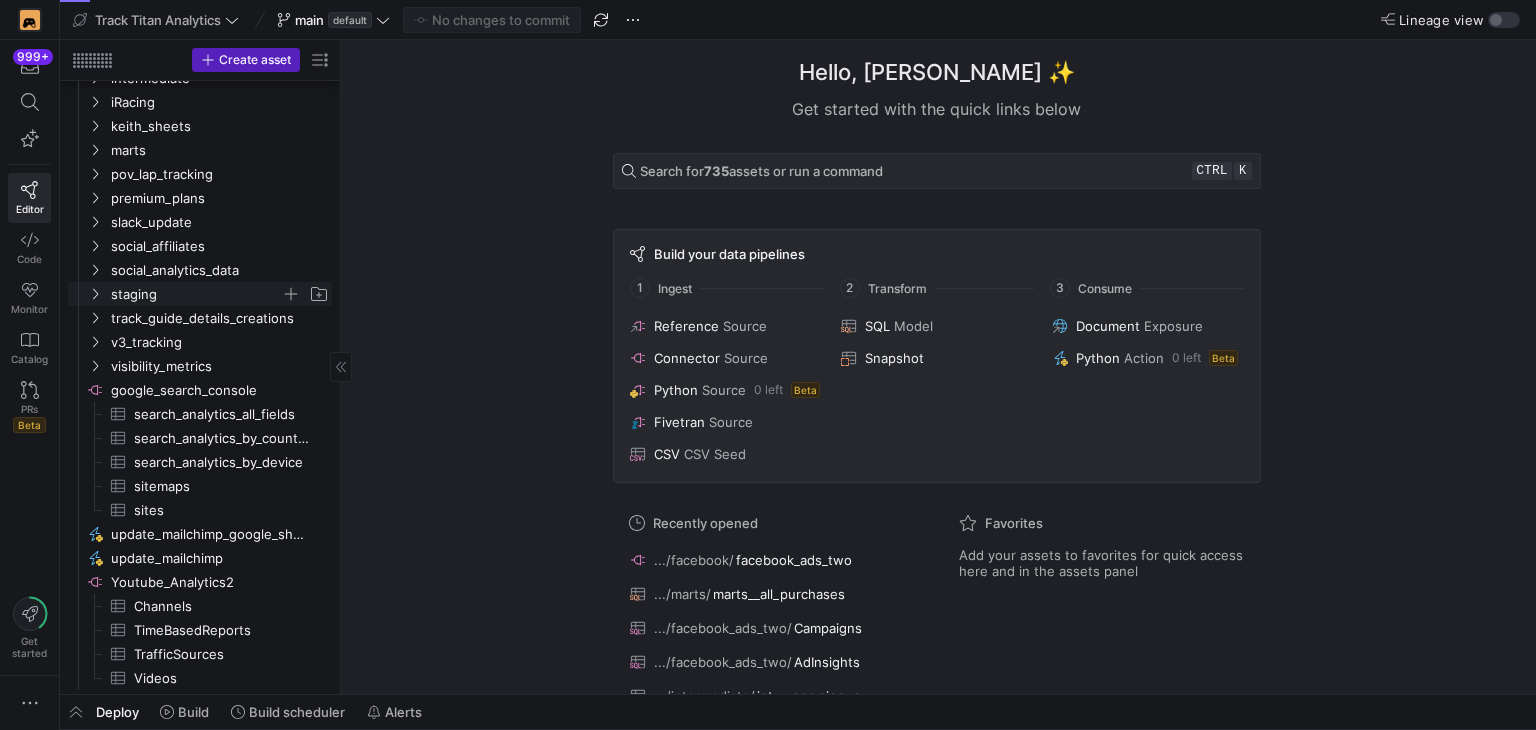 click 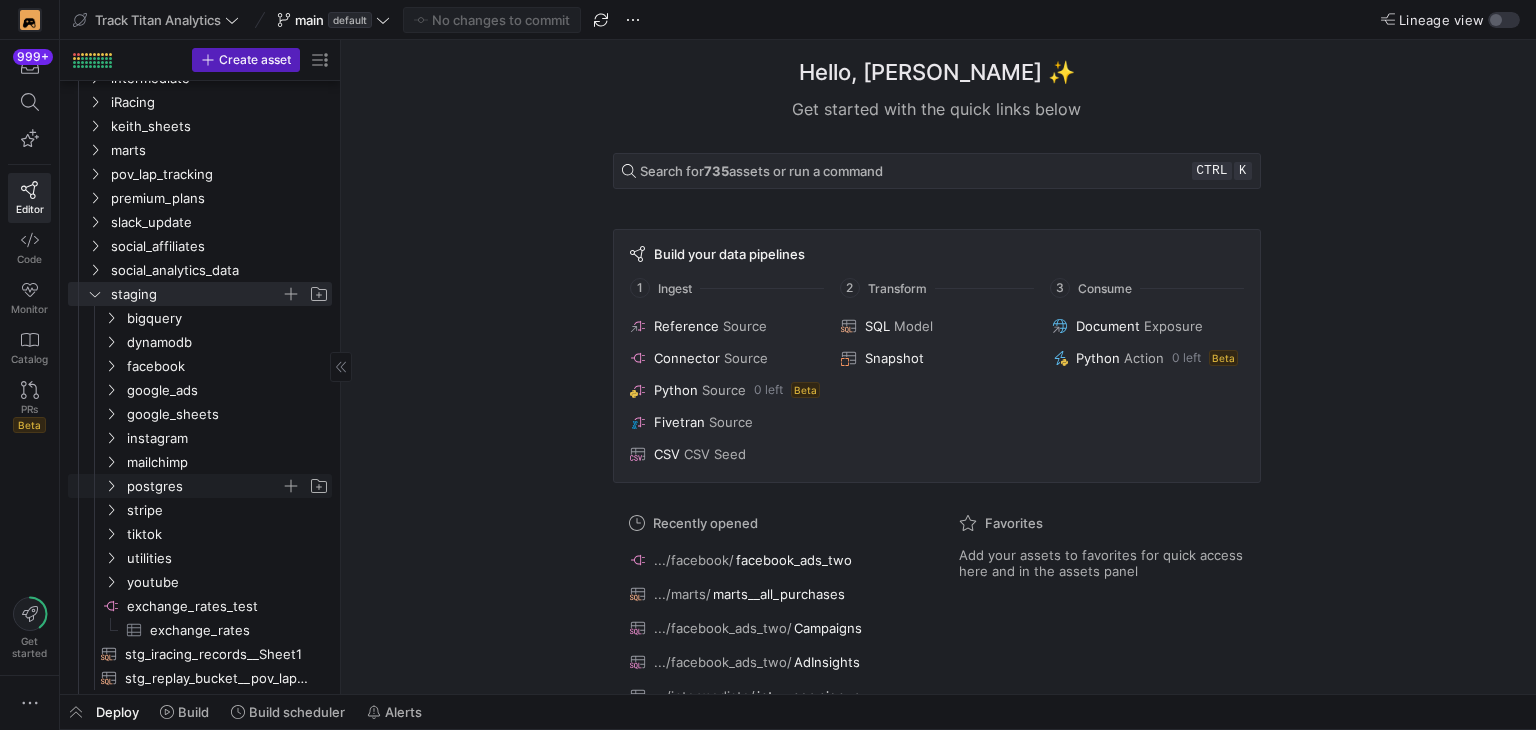 click 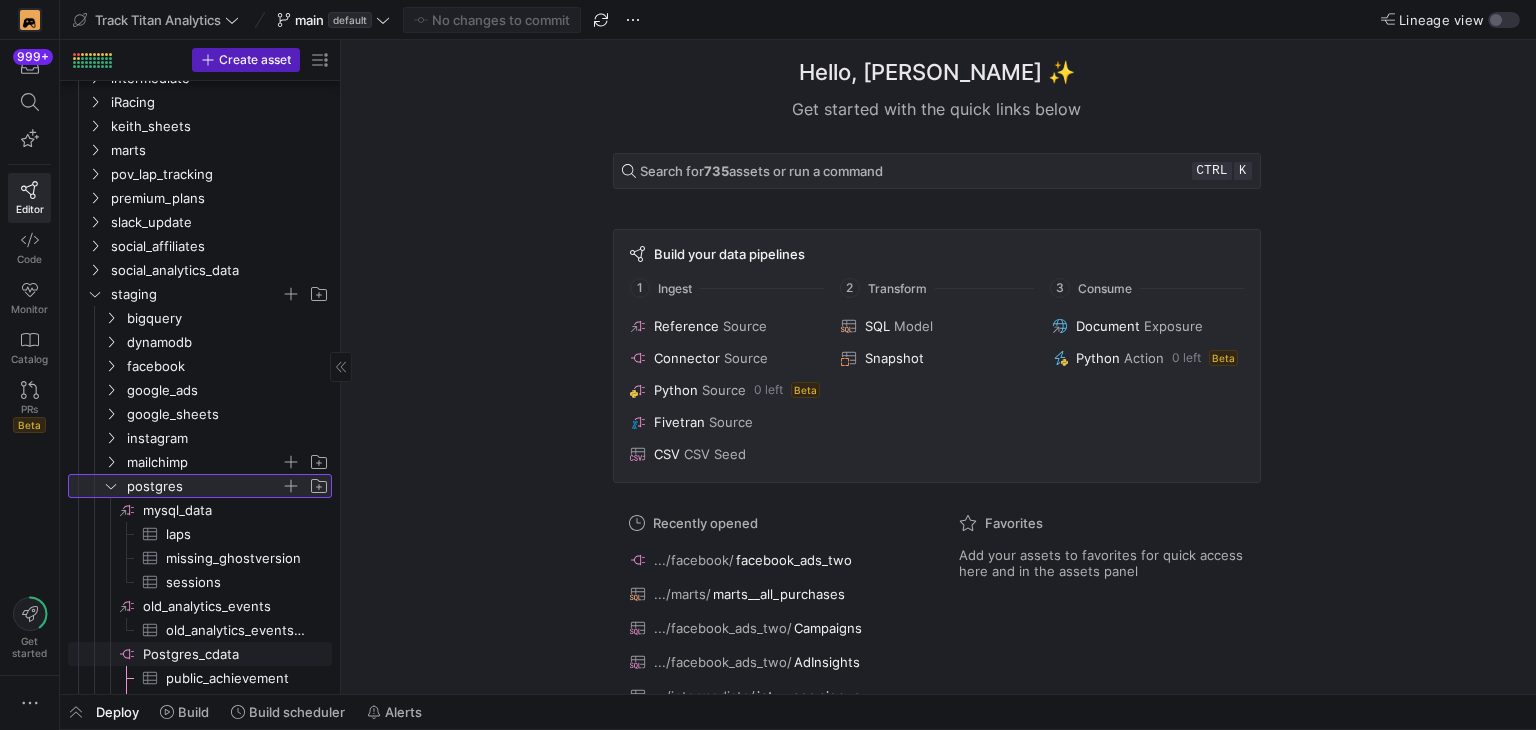 scroll, scrollTop: 675, scrollLeft: 0, axis: vertical 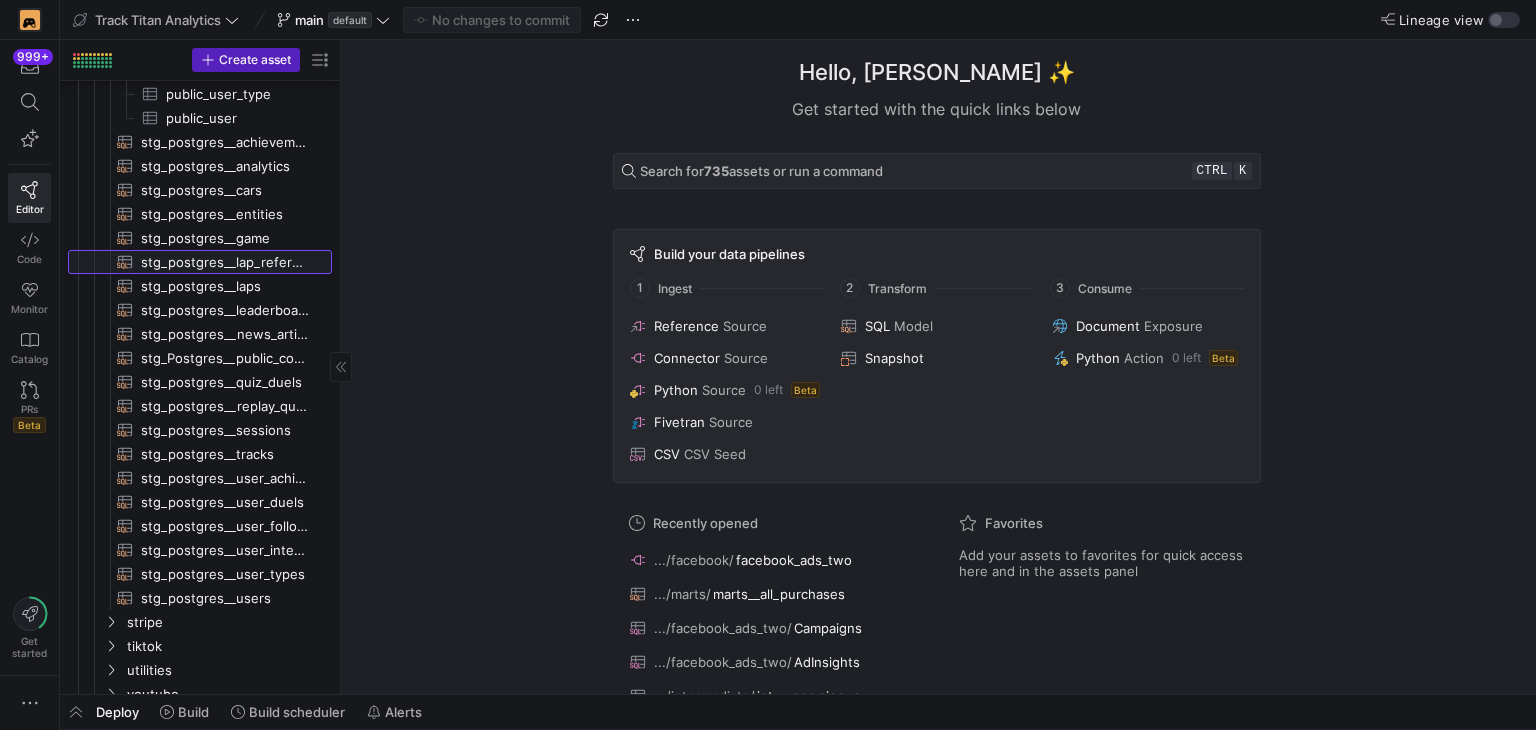 click on "stg_postgres__lap_references​​​​​​​​​​" 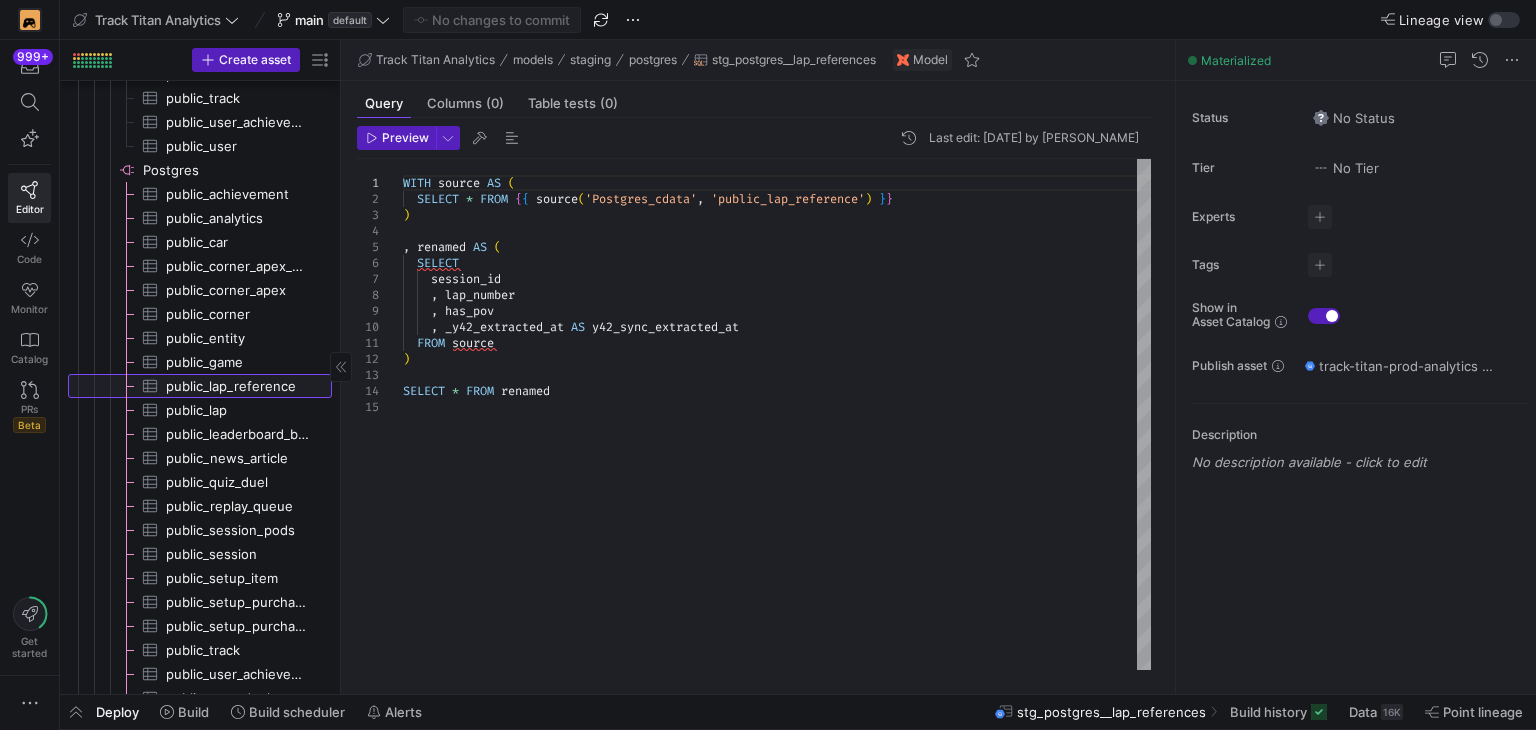 click on "public_lap_reference​​​​​​​​​" 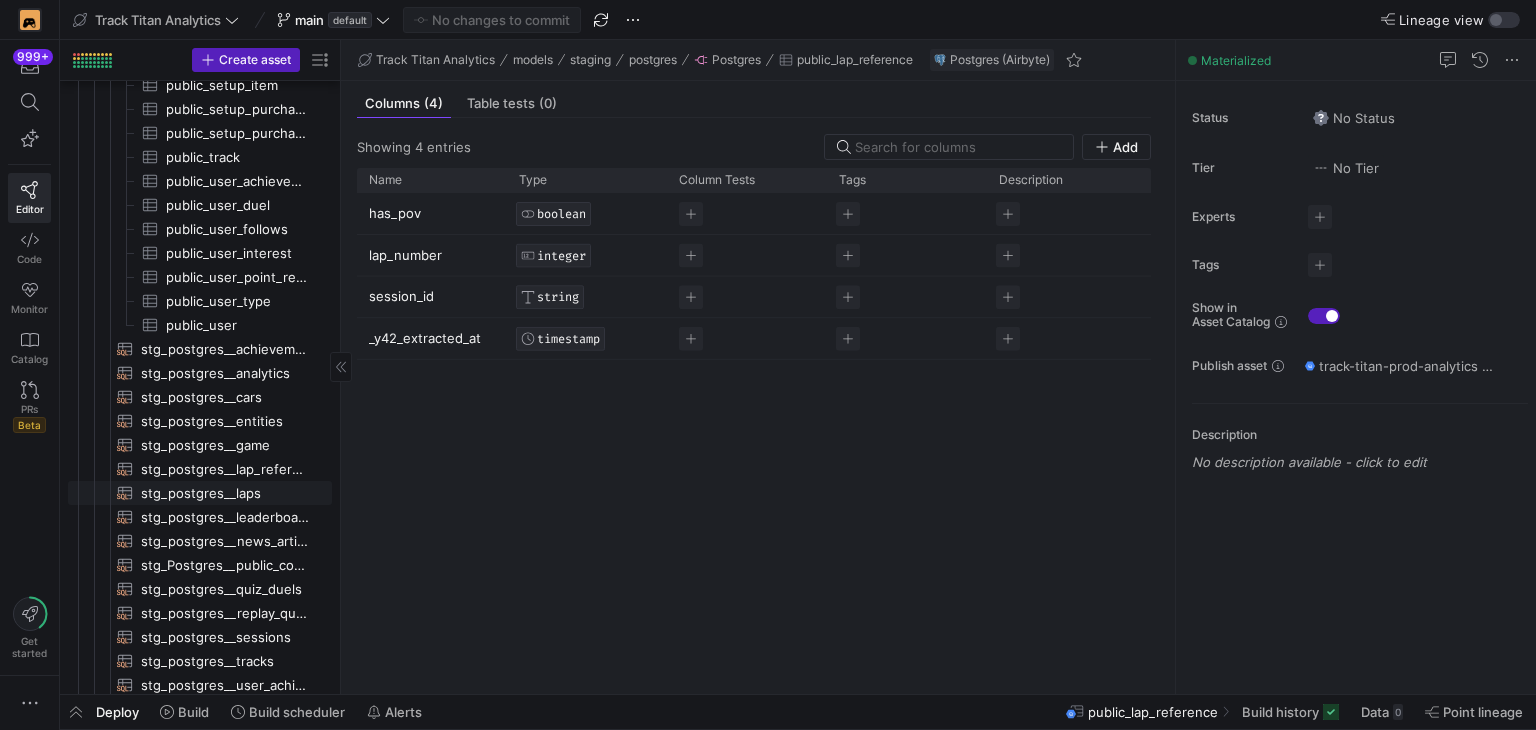 click on "stg_postgres__laps​​​​​​​​​​" 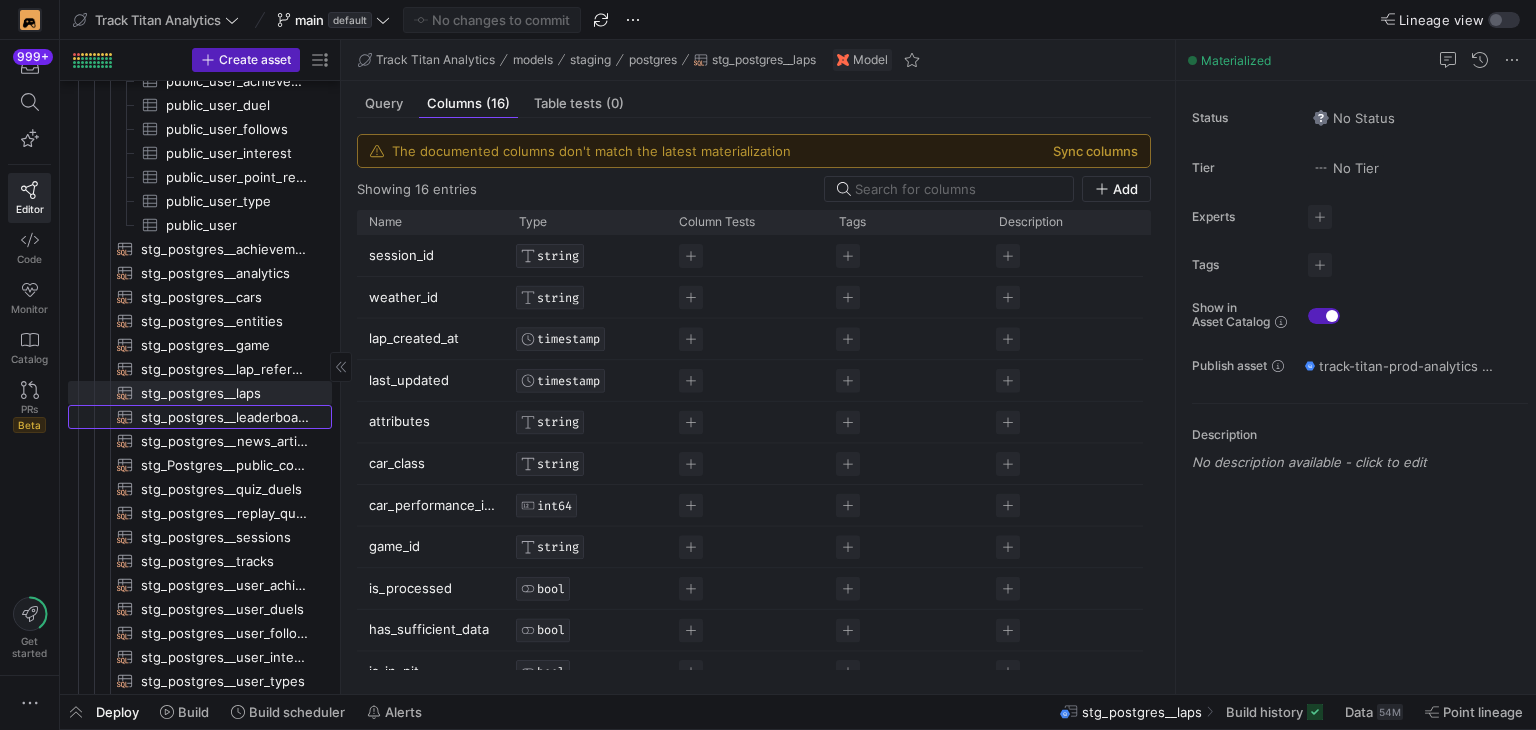 click on "stg_postgres__leaderboard_bounds​​​​​​​​​​" 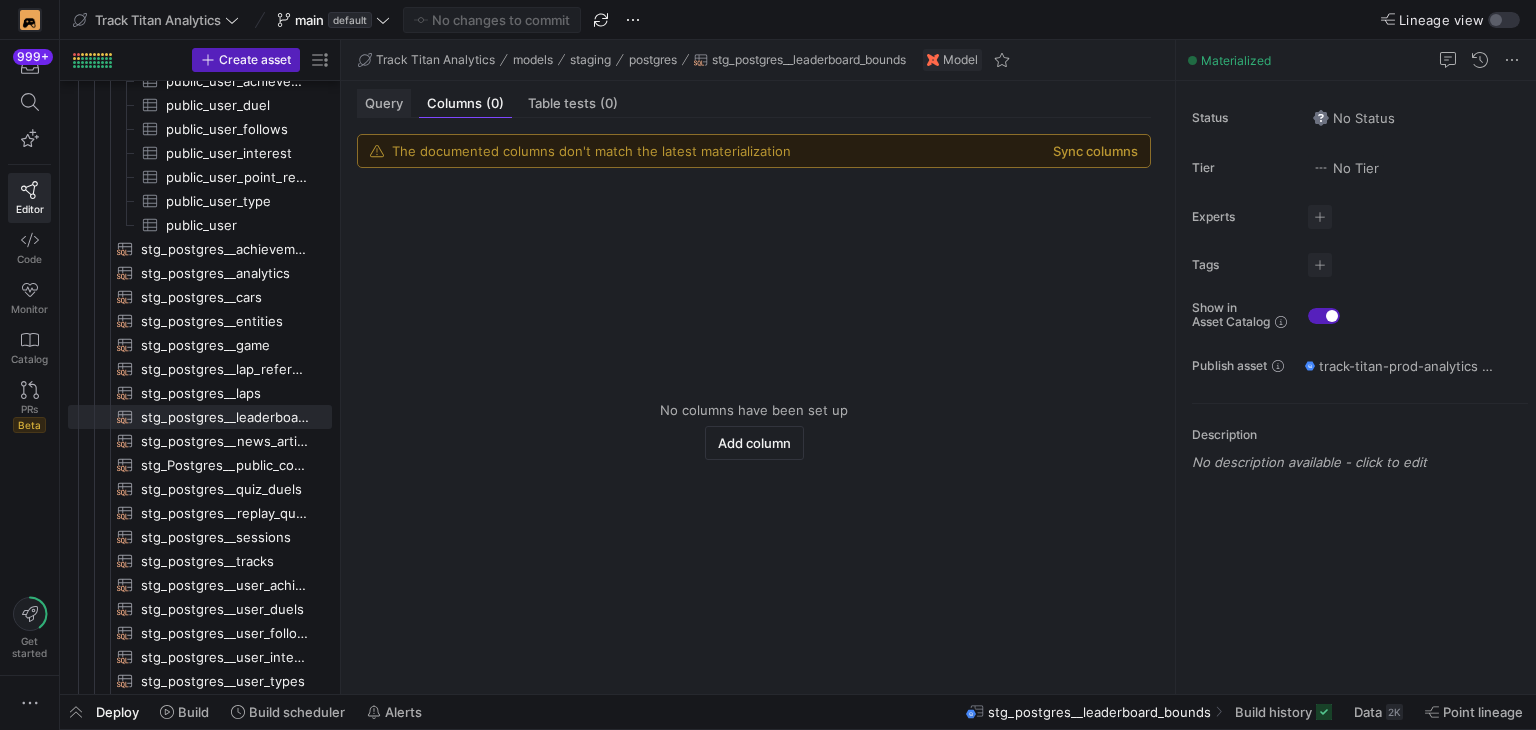 click on "Query" at bounding box center [384, 103] 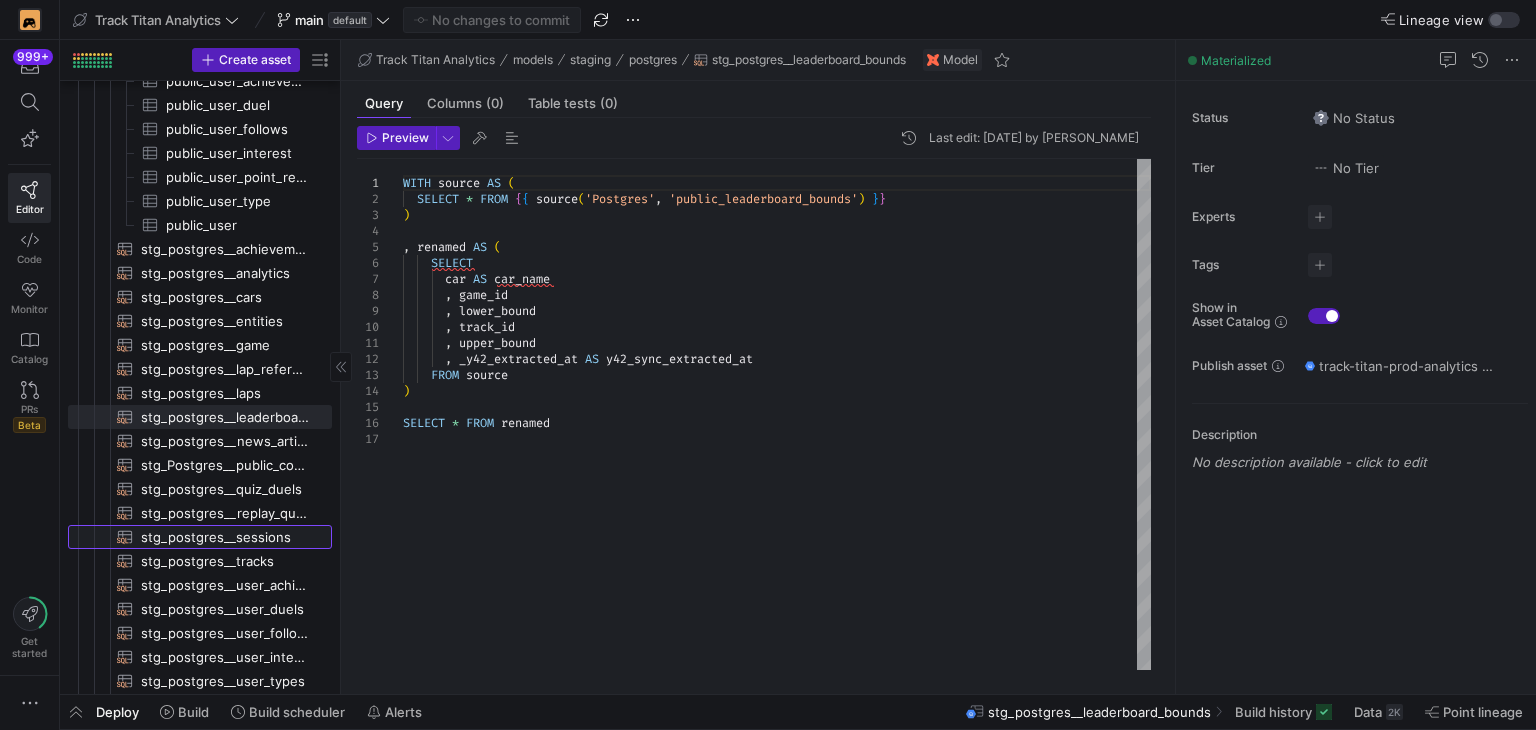click on "stg_postgres__sessions​​​​​​​​​​" 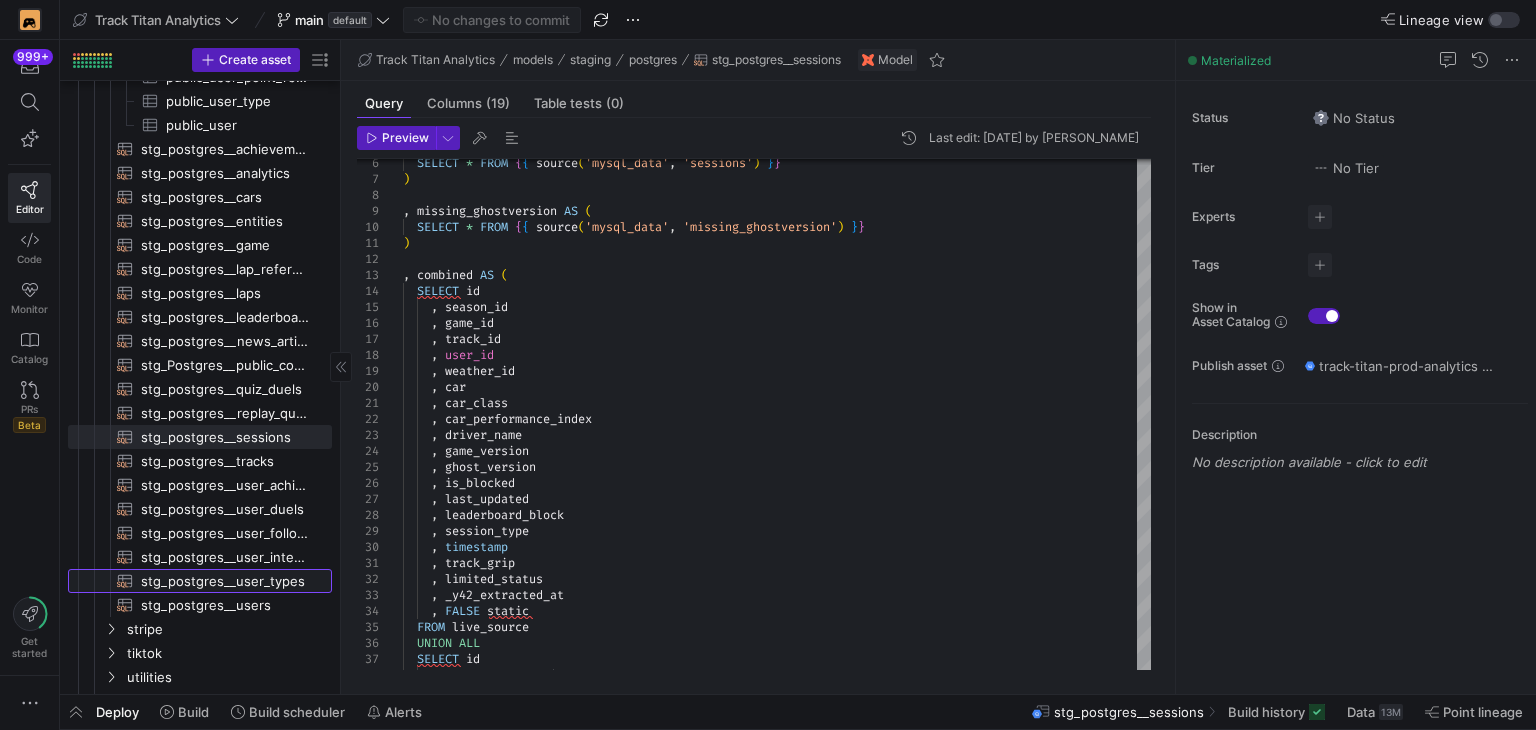 click on "stg_postgres__user_types​​​​​​​​​​" 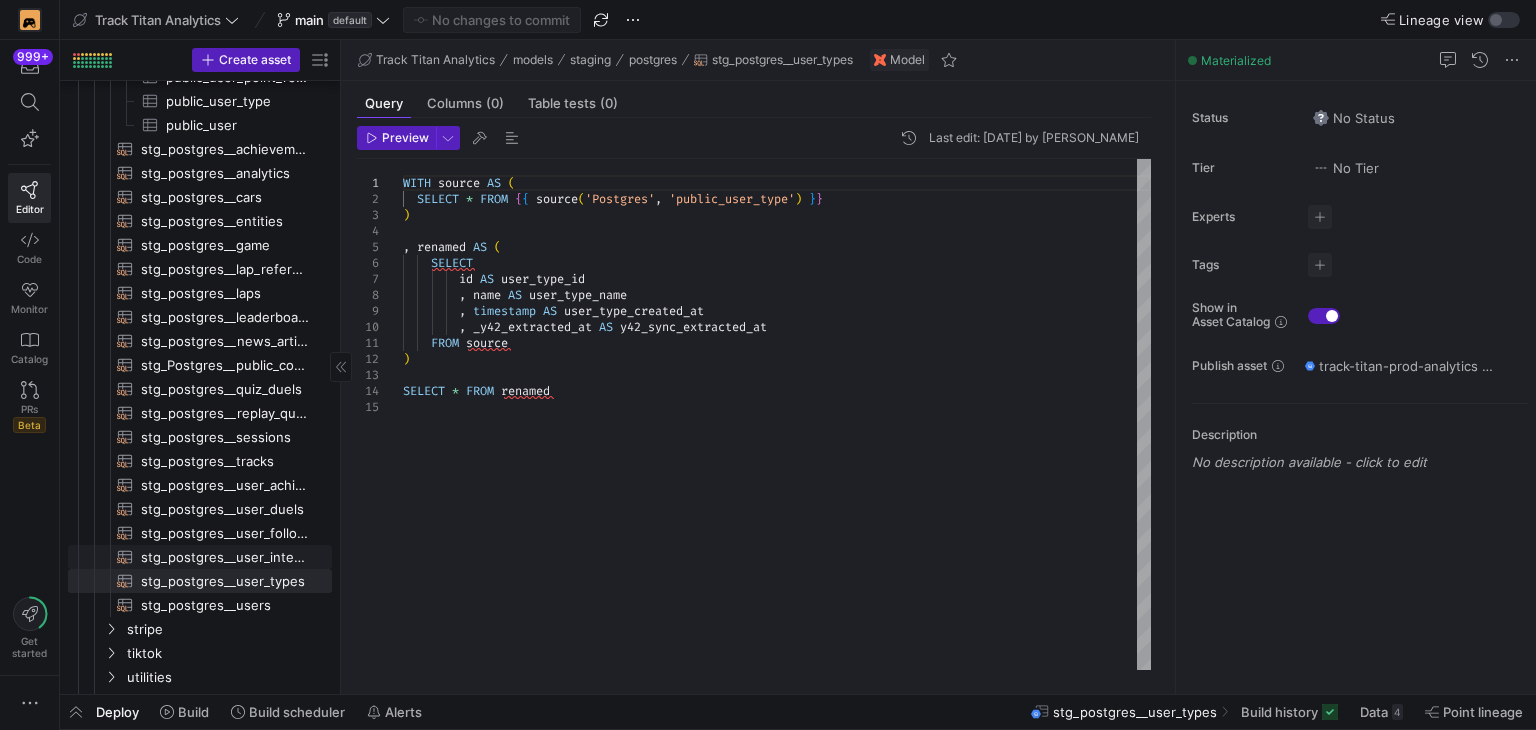 click on "stg_postgres__user_interests​​​​​​​​​​" 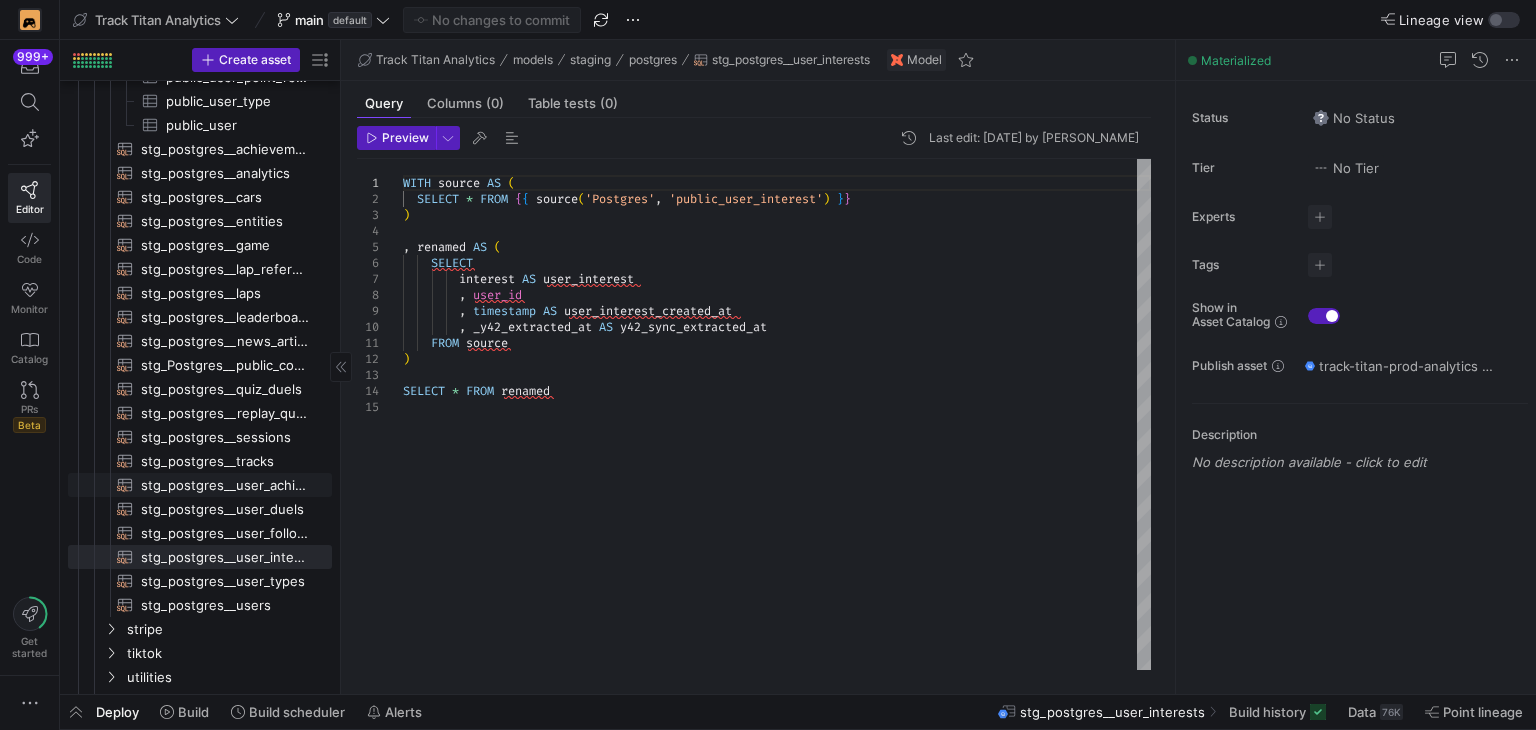 click on "stg_postgres__user_achievements​​​​​​​​​​" 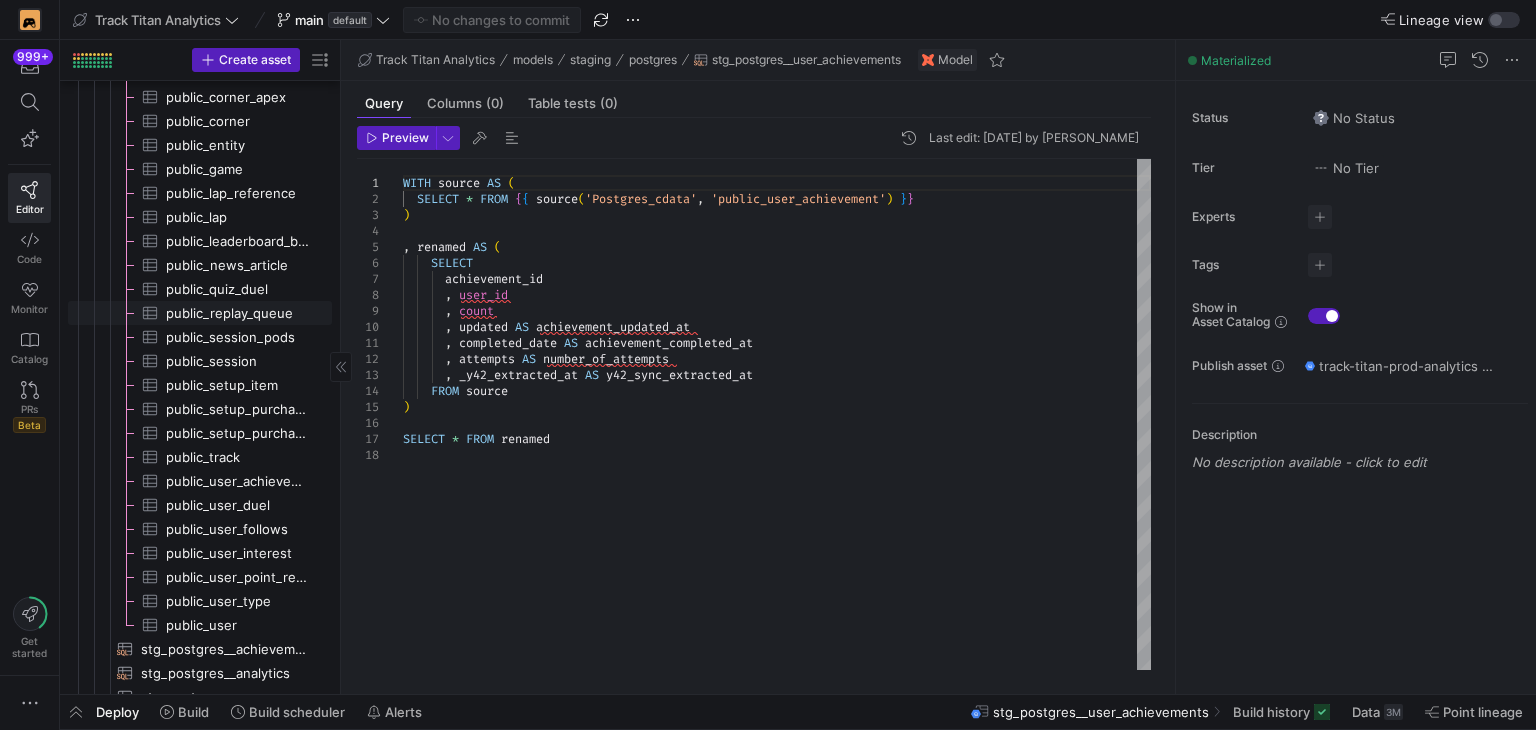 click on "public_replay_queue​​​​​​​​​" 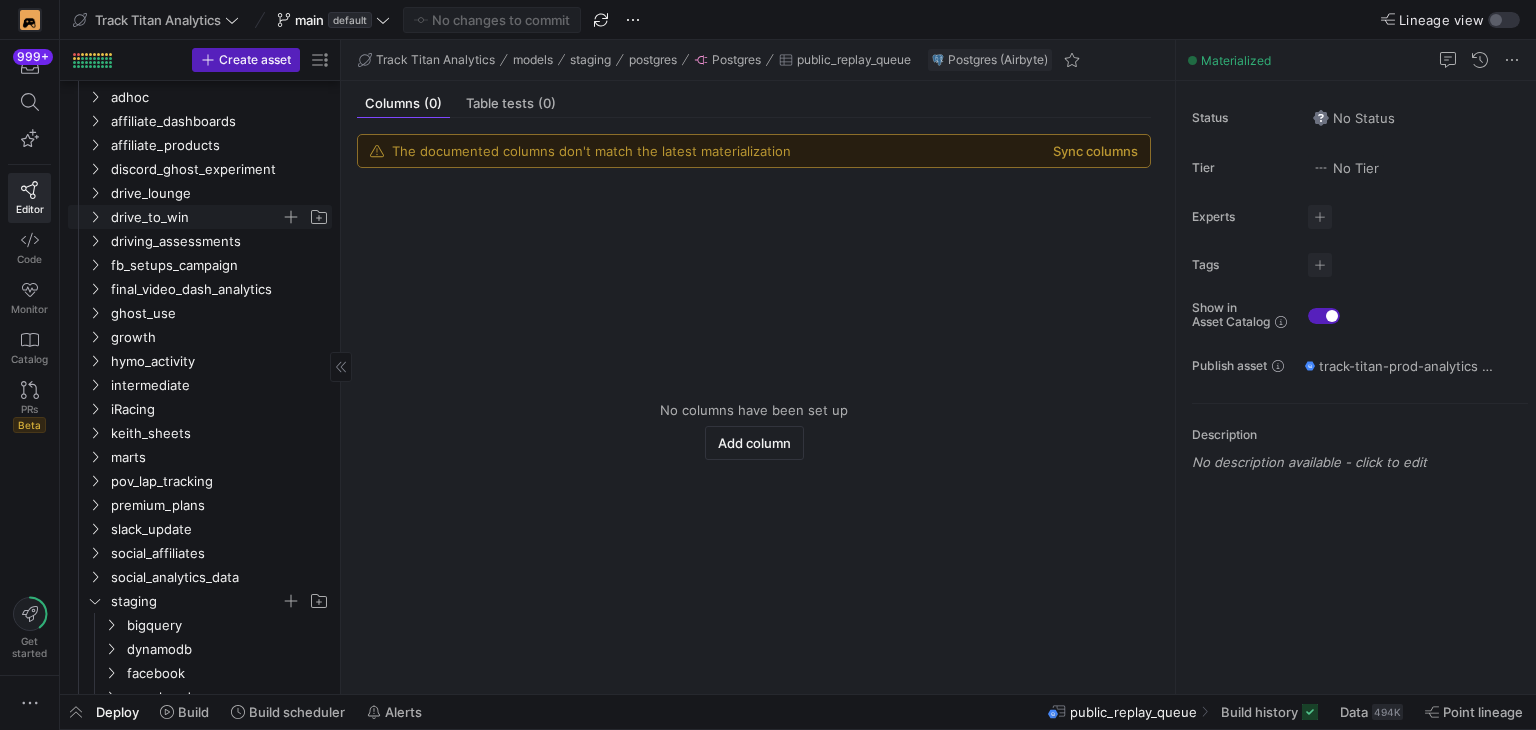 click 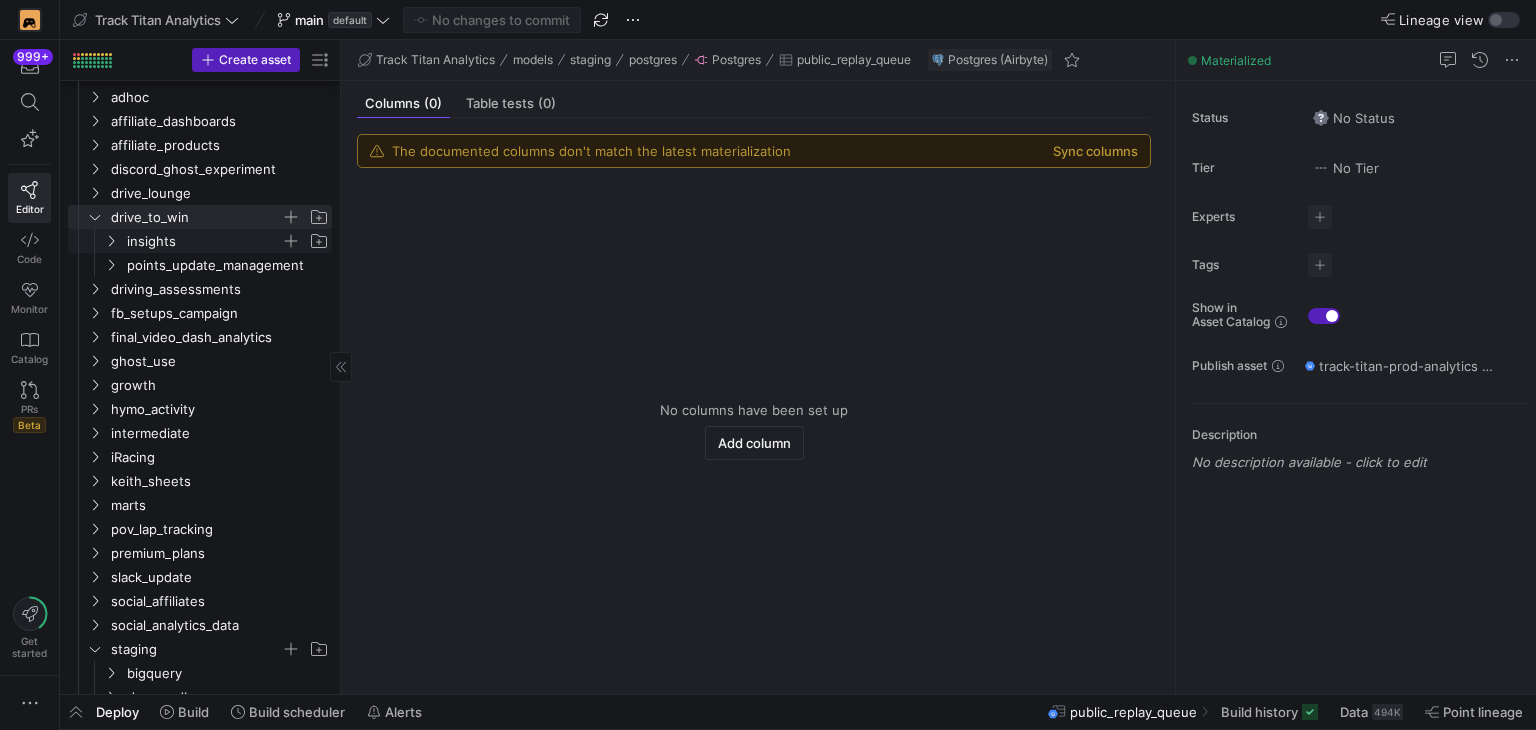 click 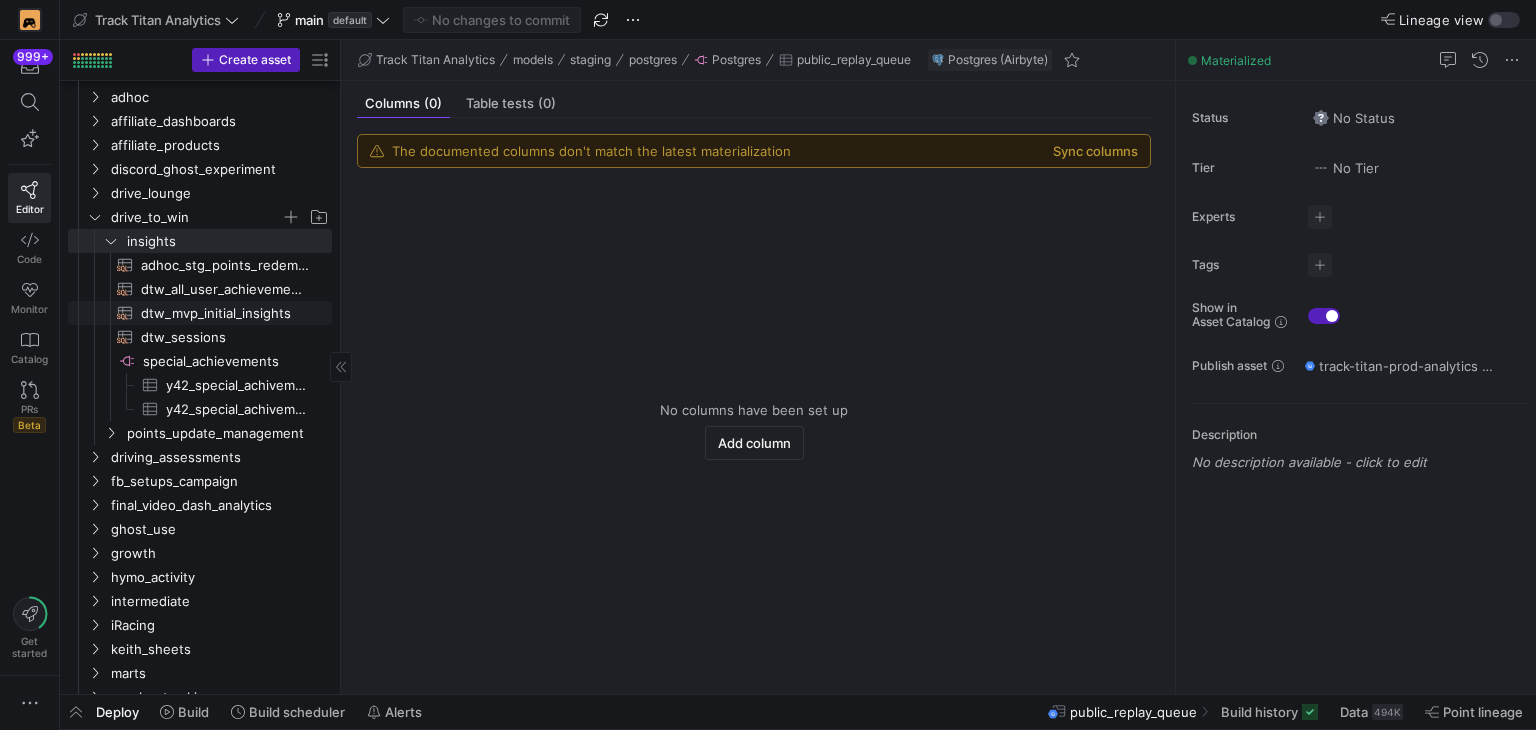 click on "dtw_mvp_initial_insights​​​​​​​​​​" 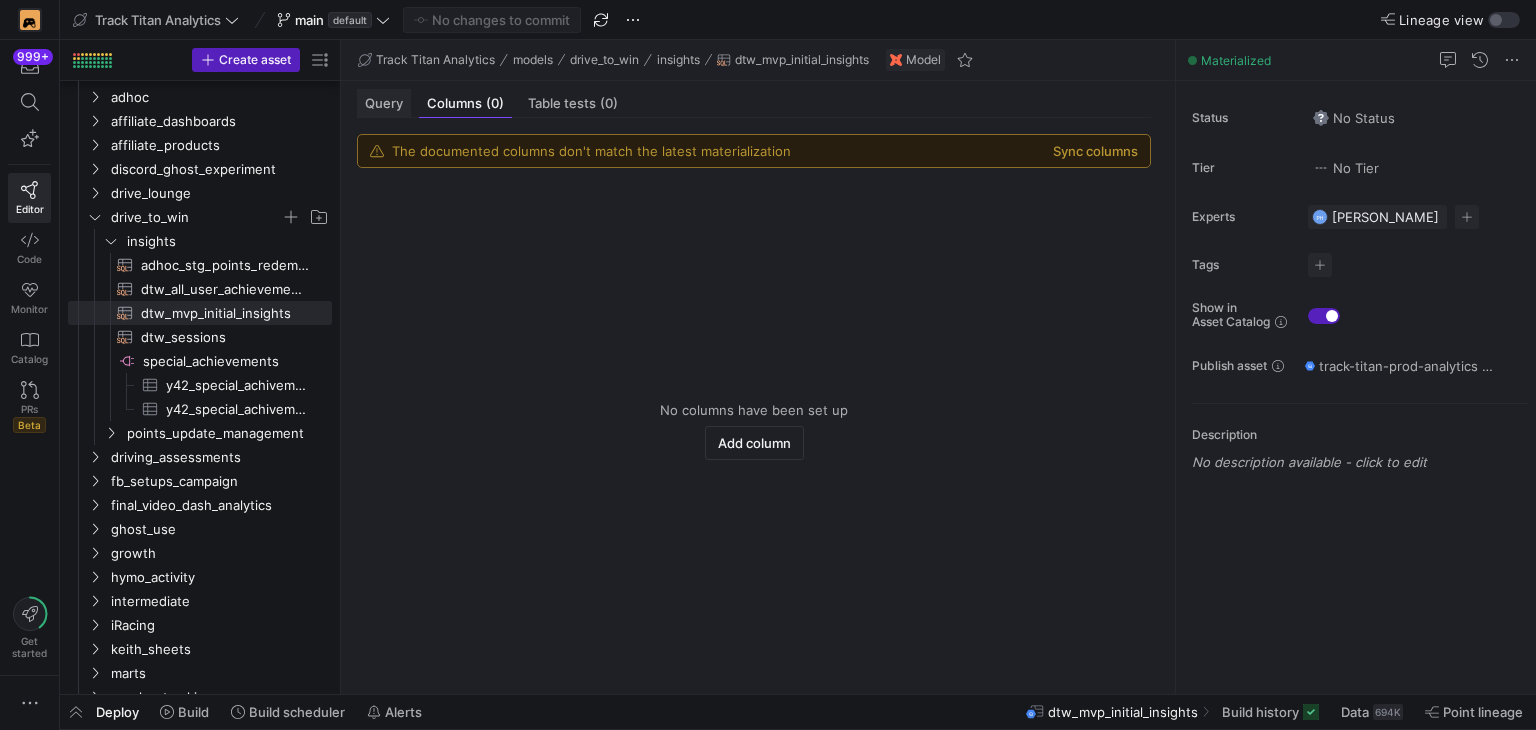 click on "Query" at bounding box center [384, 103] 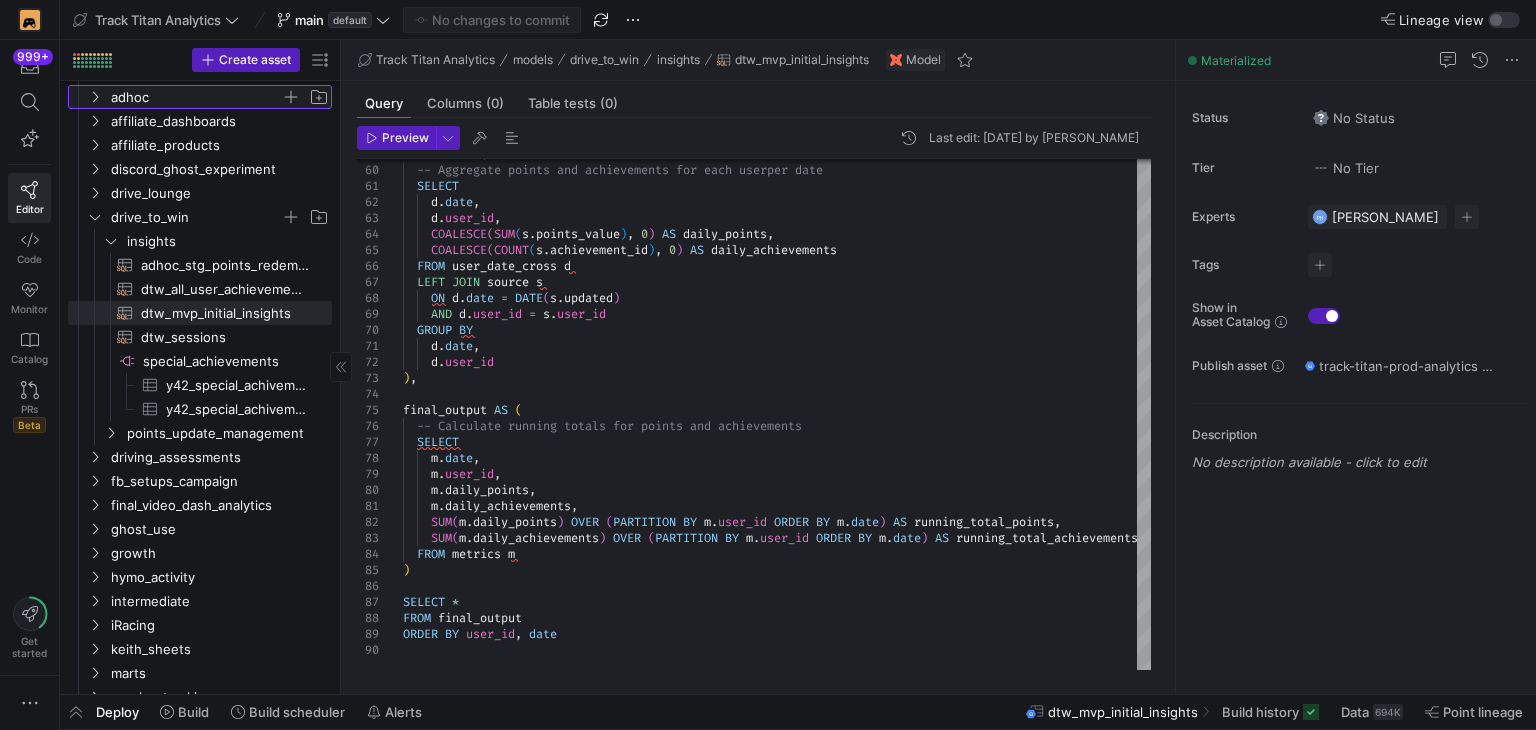 click 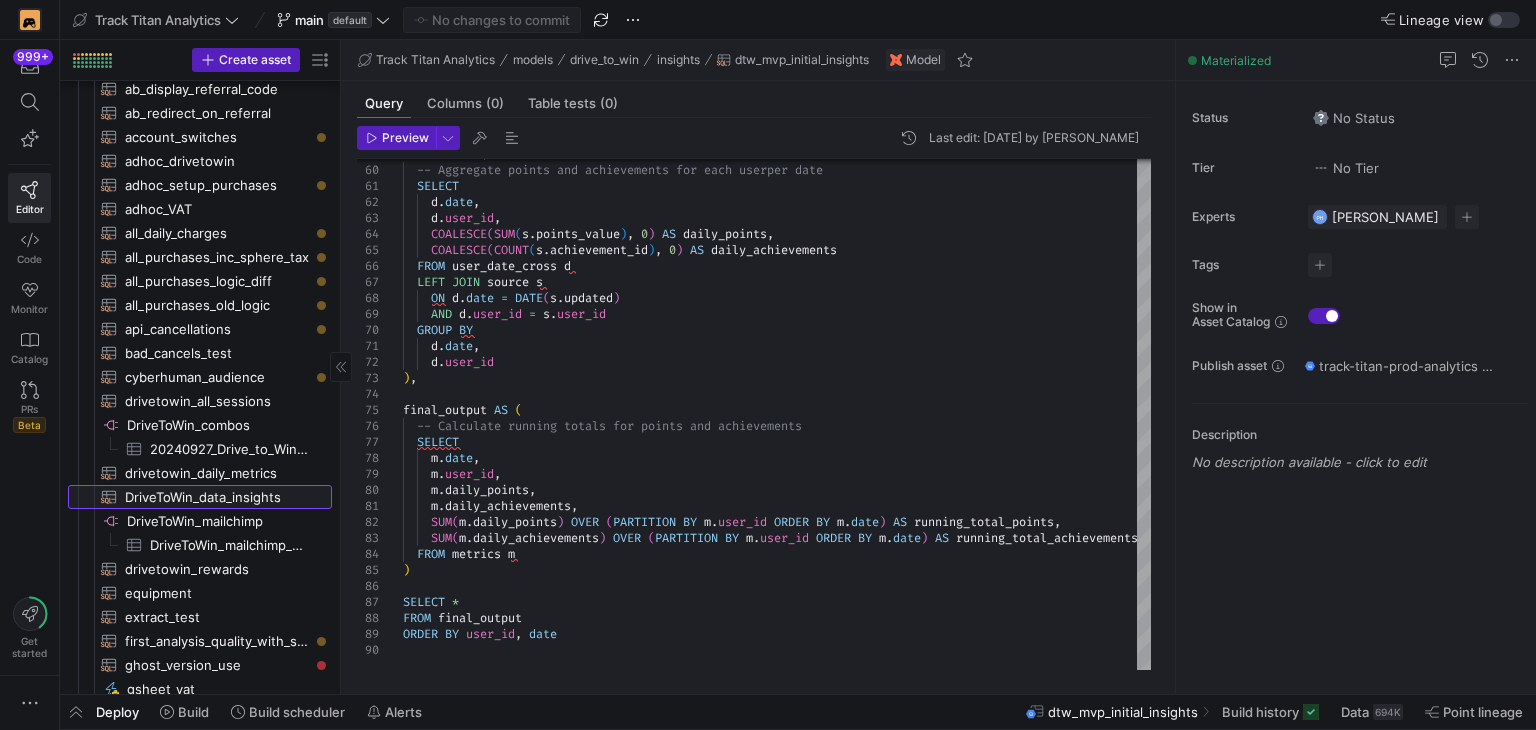 click on "DriveToWin_data_insights​​​​​​​​​​" 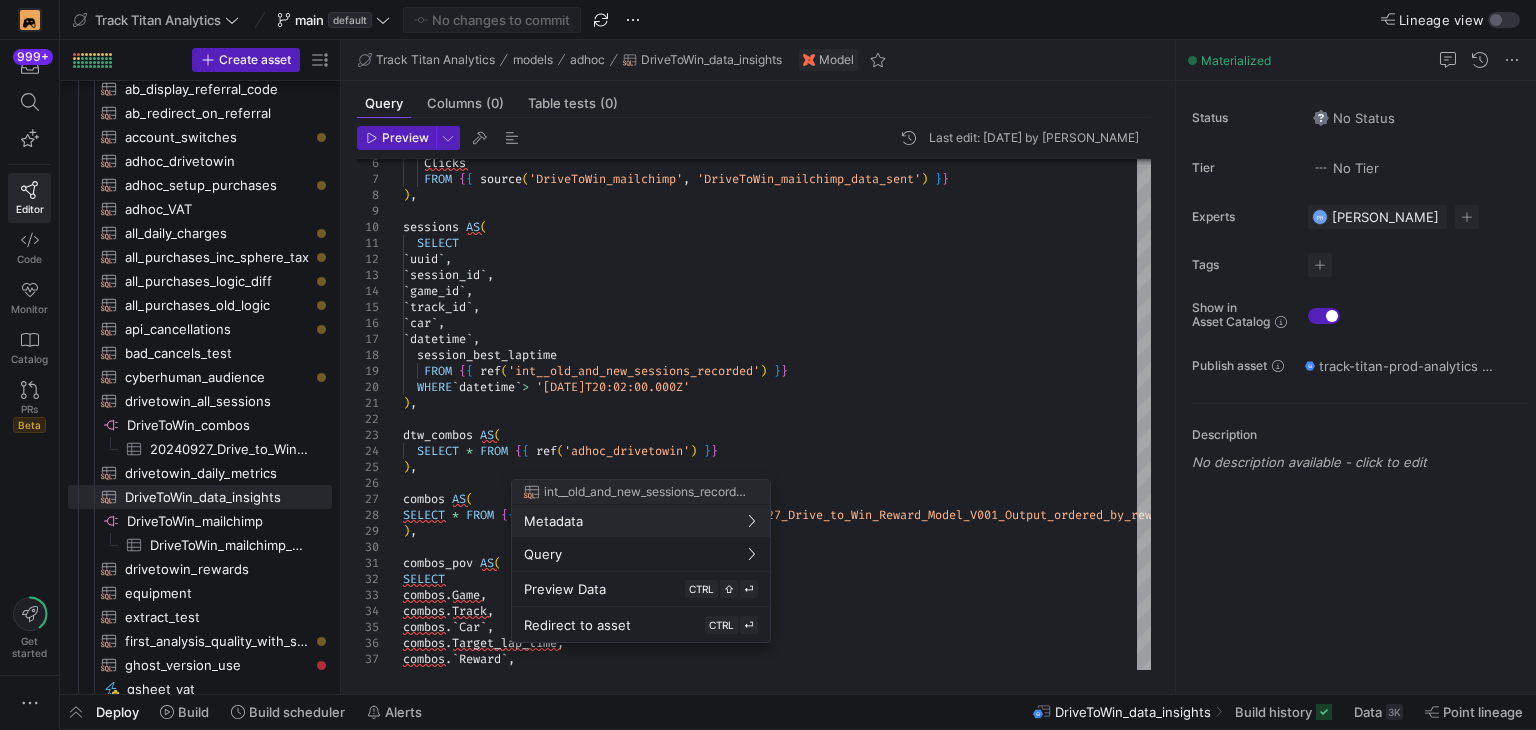 click at bounding box center [768, 365] 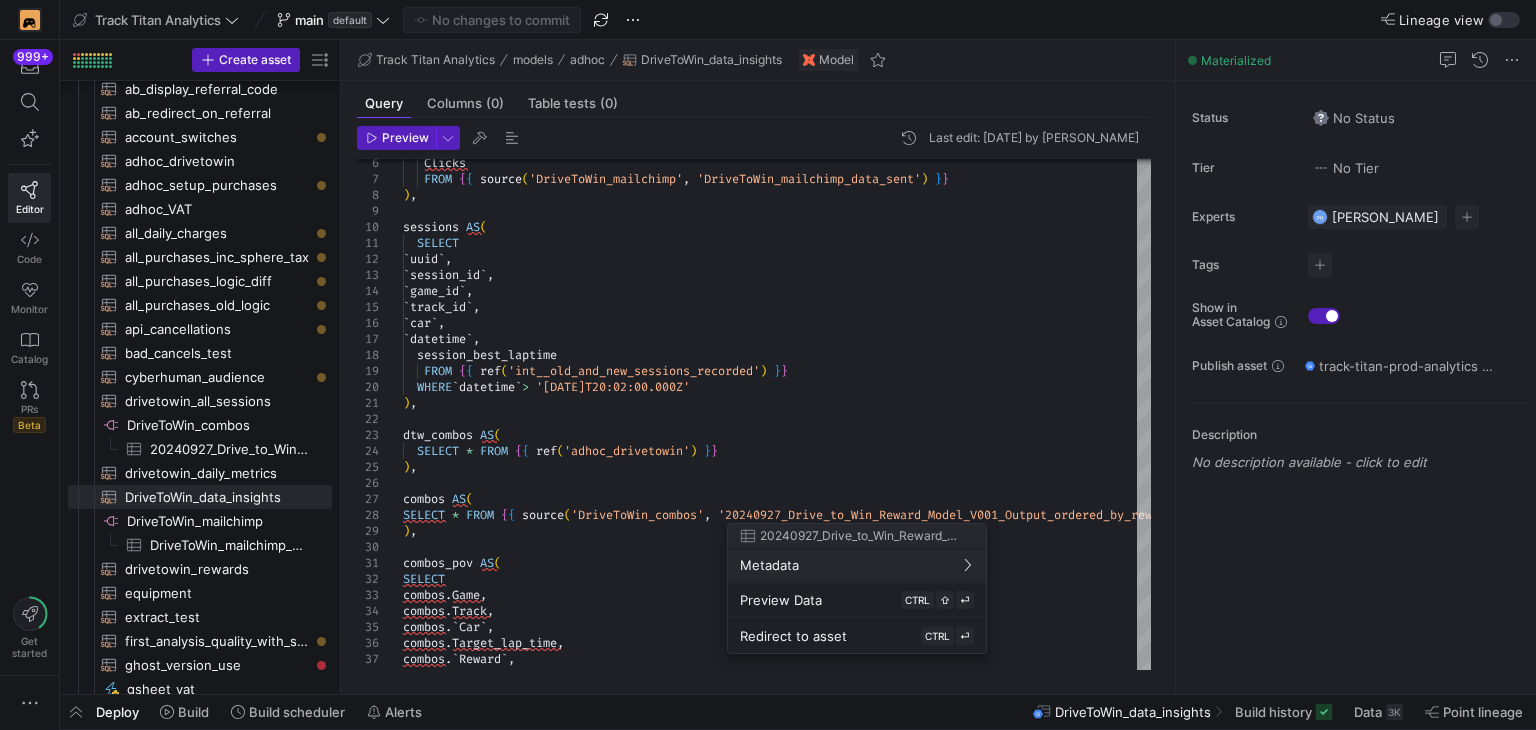 click at bounding box center [768, 365] 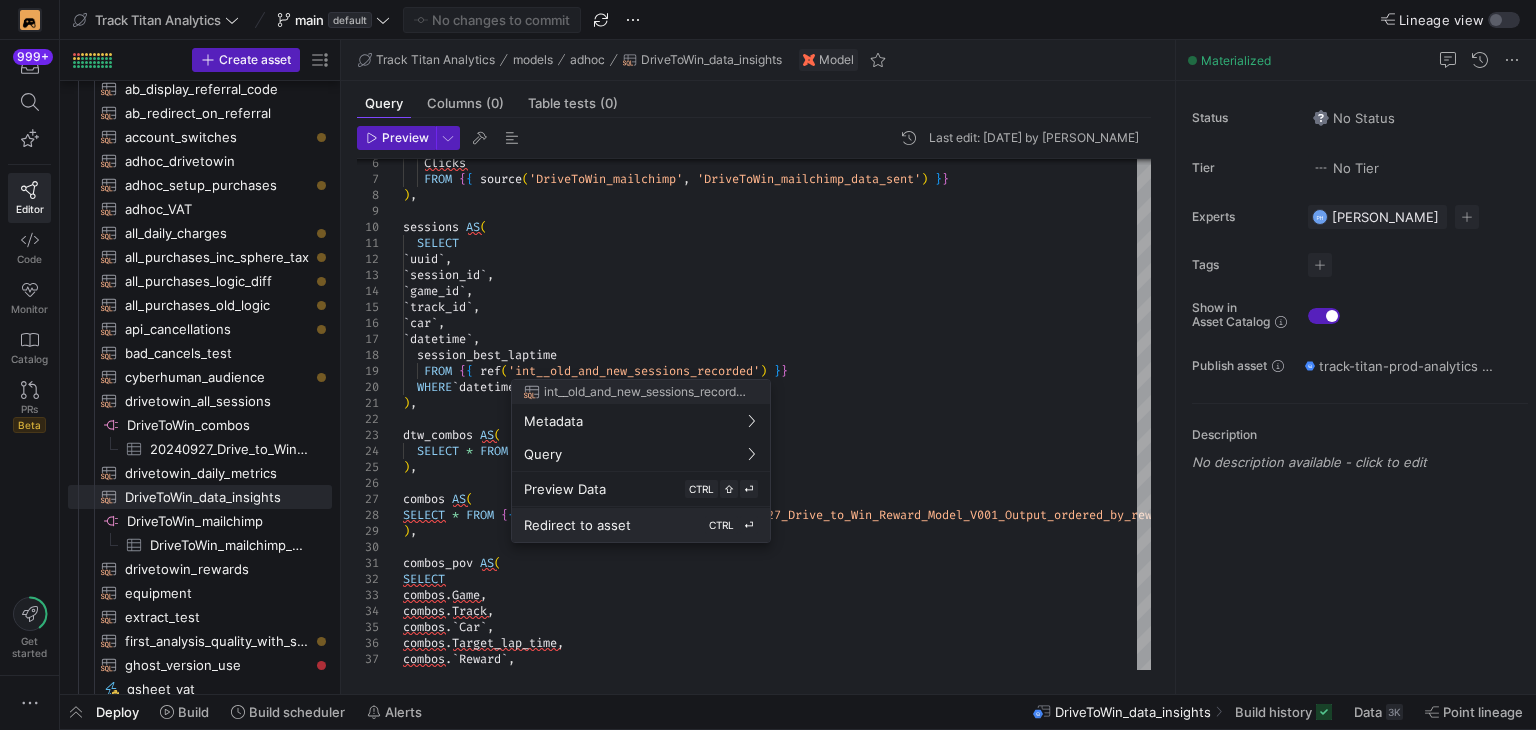click on "Redirect to asset" at bounding box center [577, 525] 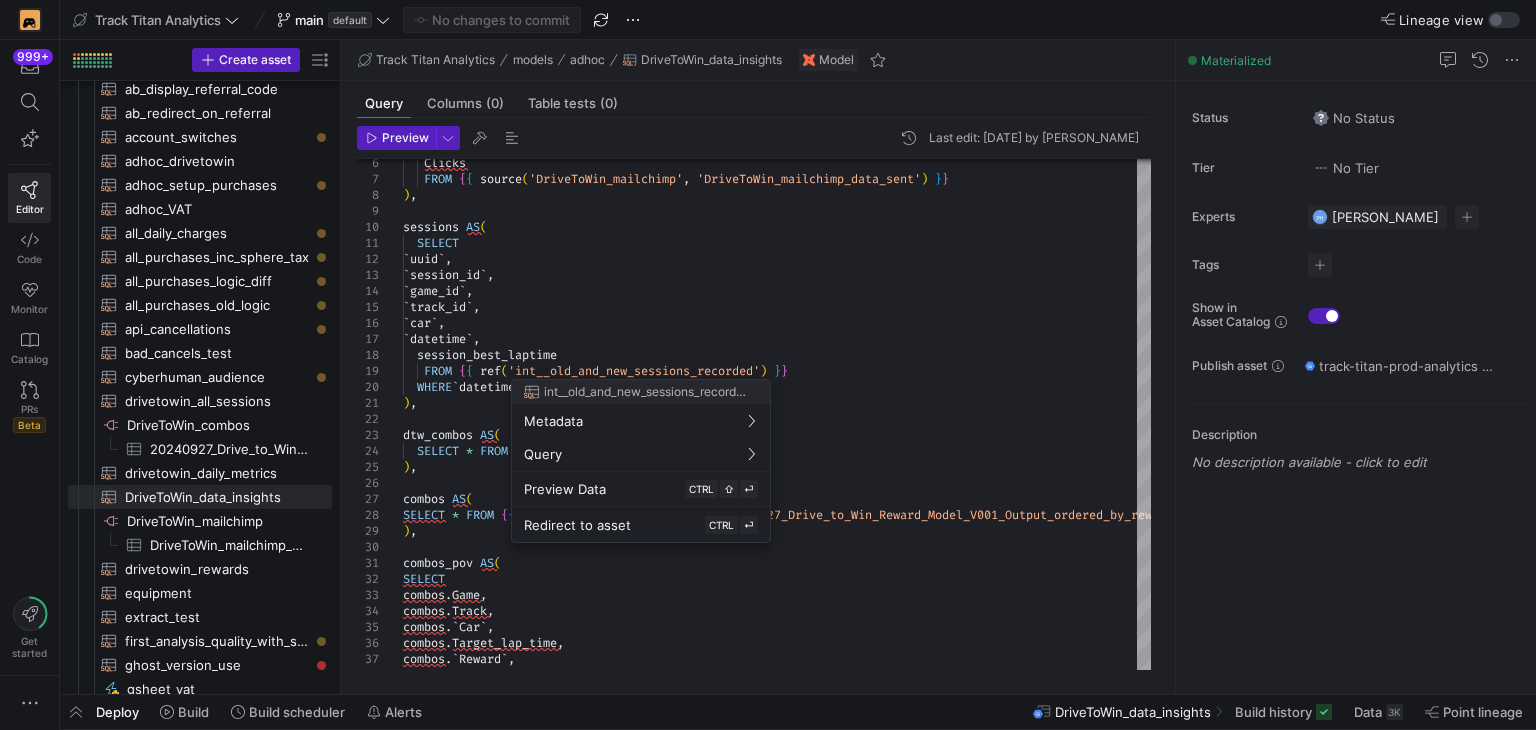 type on "WITH sessions AS (SELECT * FROM {{ ref('stg_postgres__sessions') }})
, laps AS (SELECT * FROM {{ ref('stg_postgres__laps') }})
, legacy_session_data AS (SELECT * FROM {{ ref('stg_legacy_analytics__session_data') }})
, legacy AS (
SELECT
REGEXP_EXTRACT(sk1, r'#(\d+)') AS session_id
, datetime AS session_created_at" 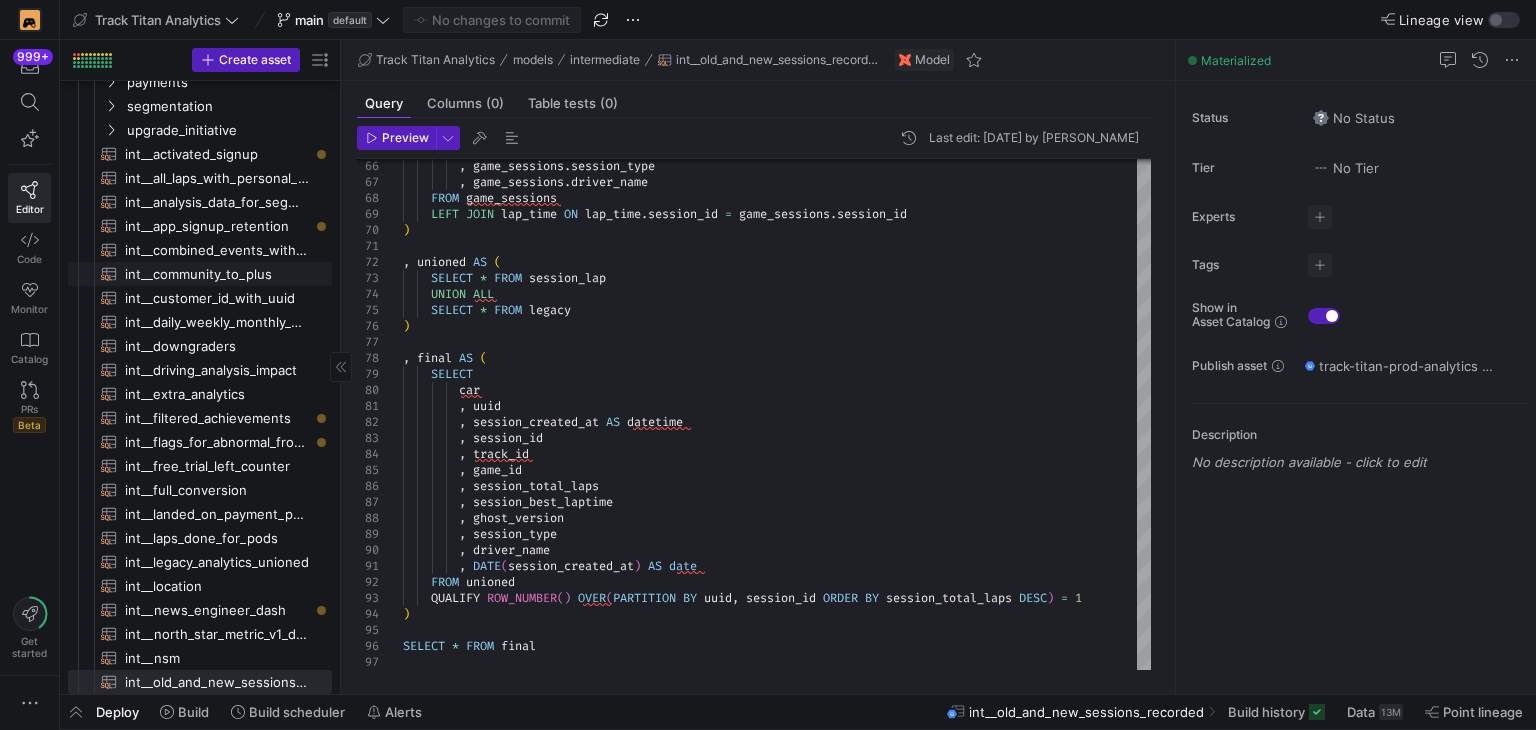 scroll, scrollTop: 2263, scrollLeft: 0, axis: vertical 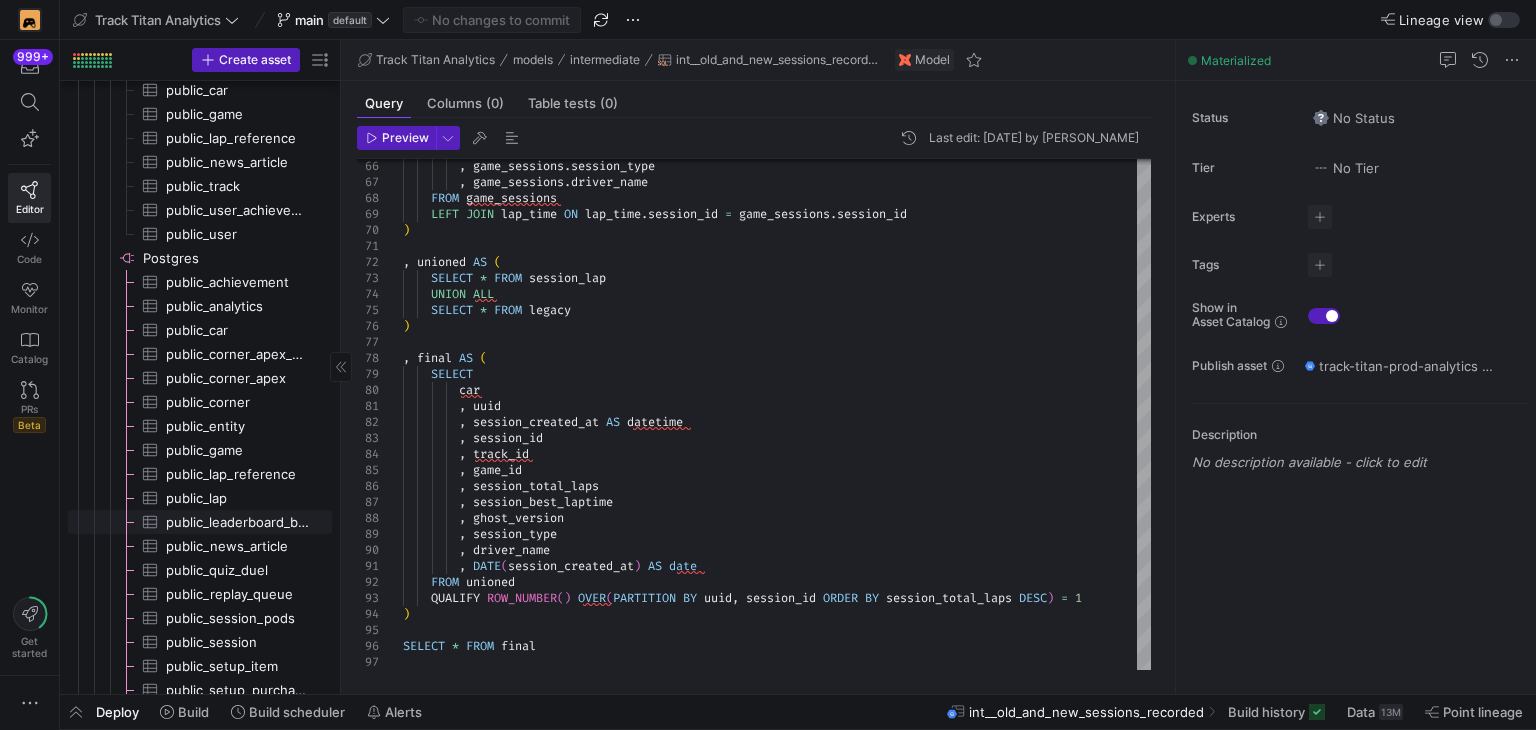 click on "public_leaderboard_bounds​​​​​​​​​" 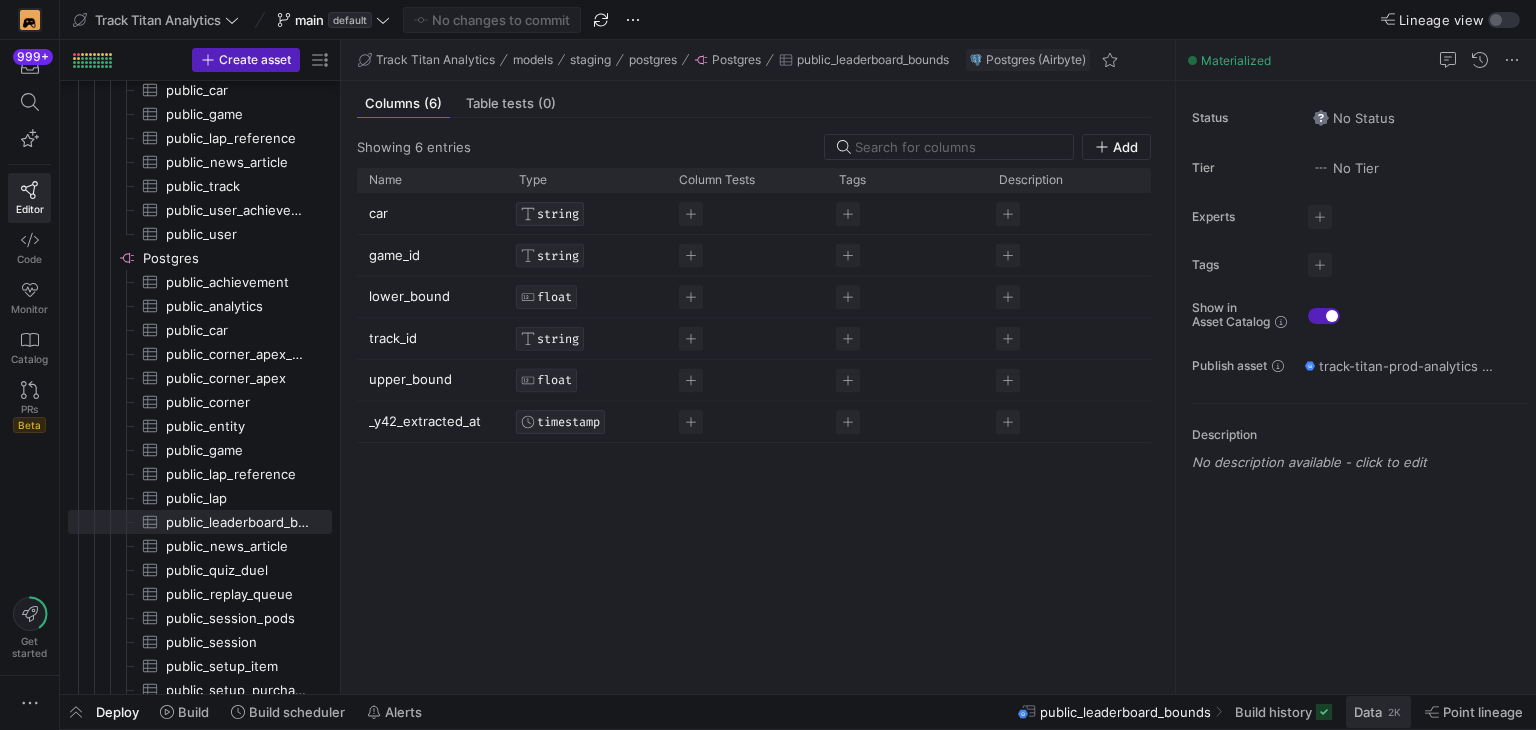 click on "Data" 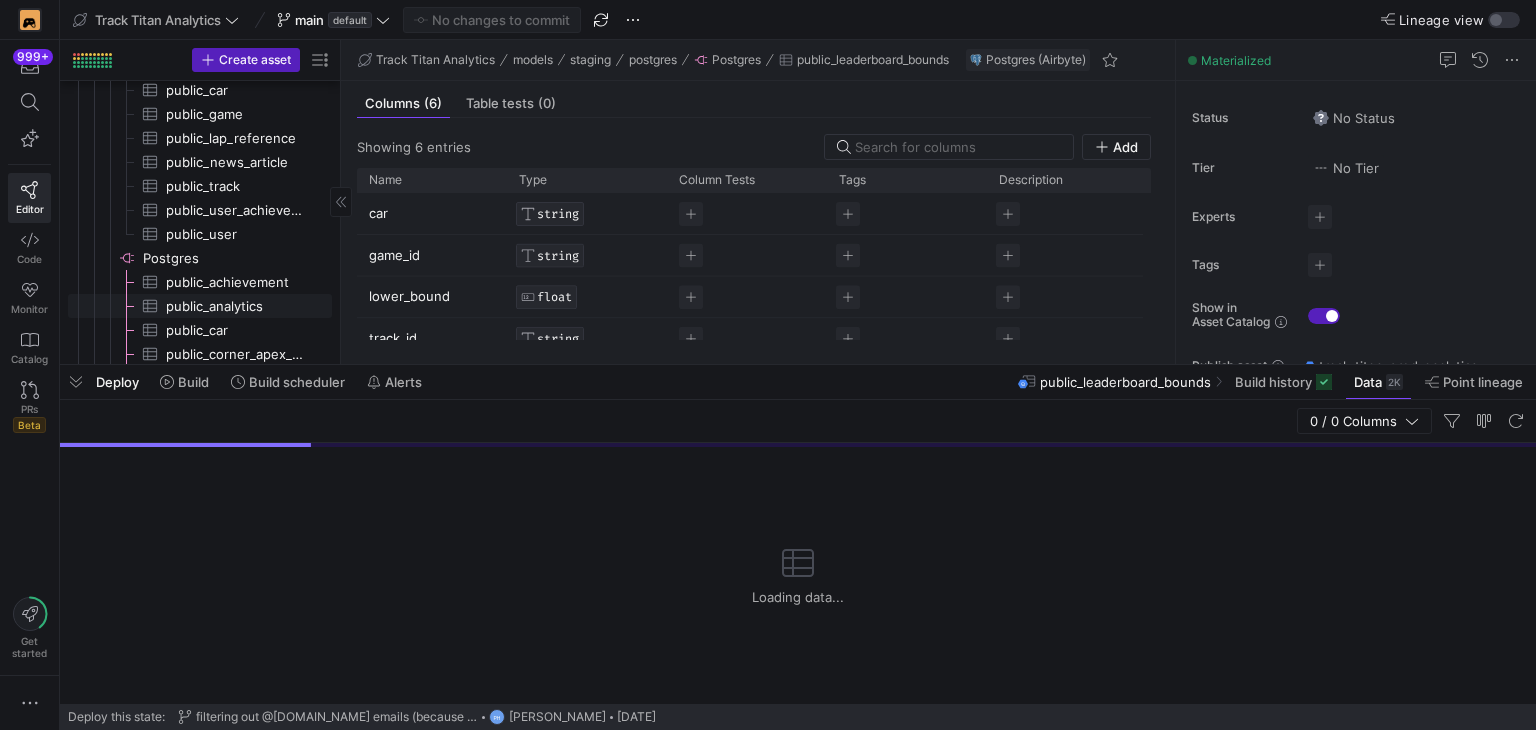 scroll, scrollTop: 4063, scrollLeft: 0, axis: vertical 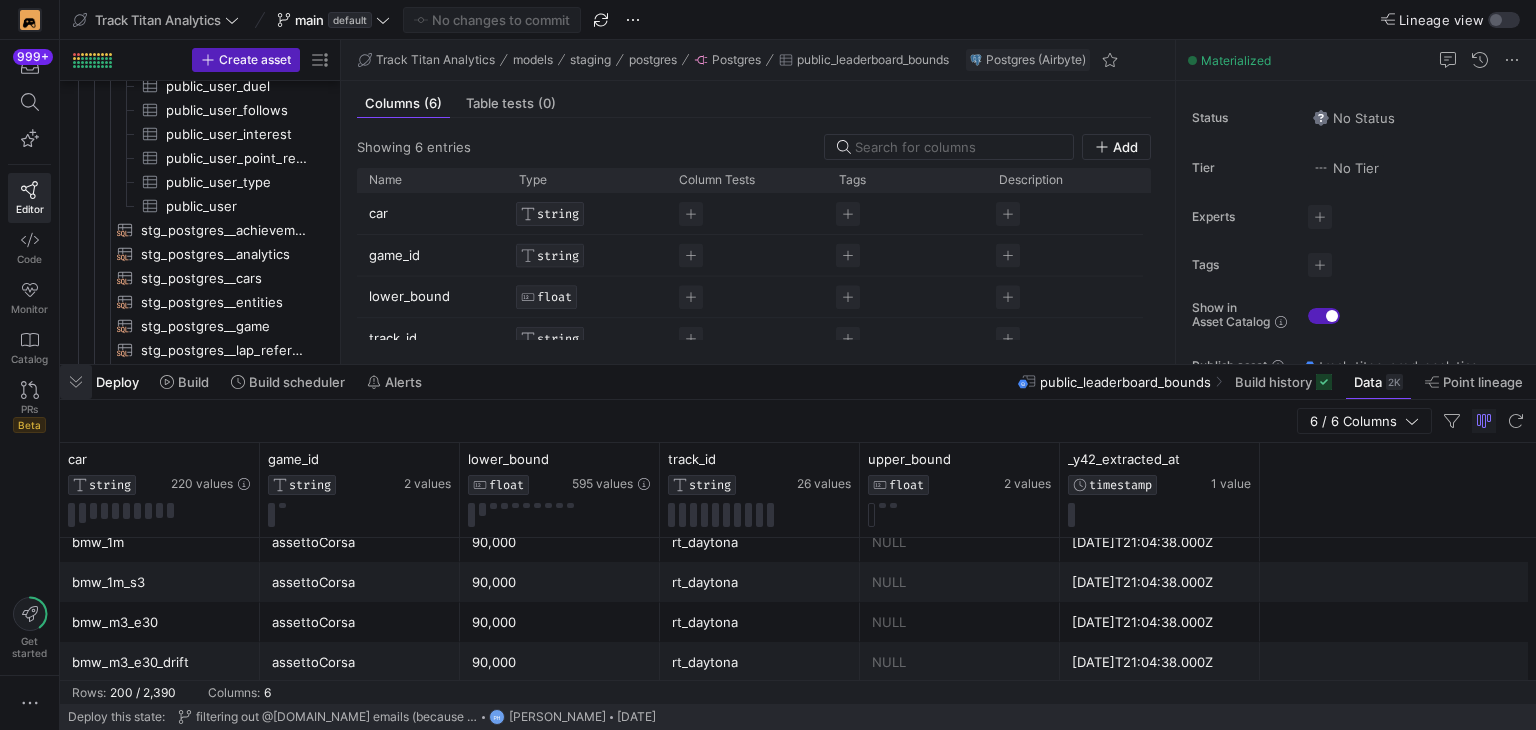click 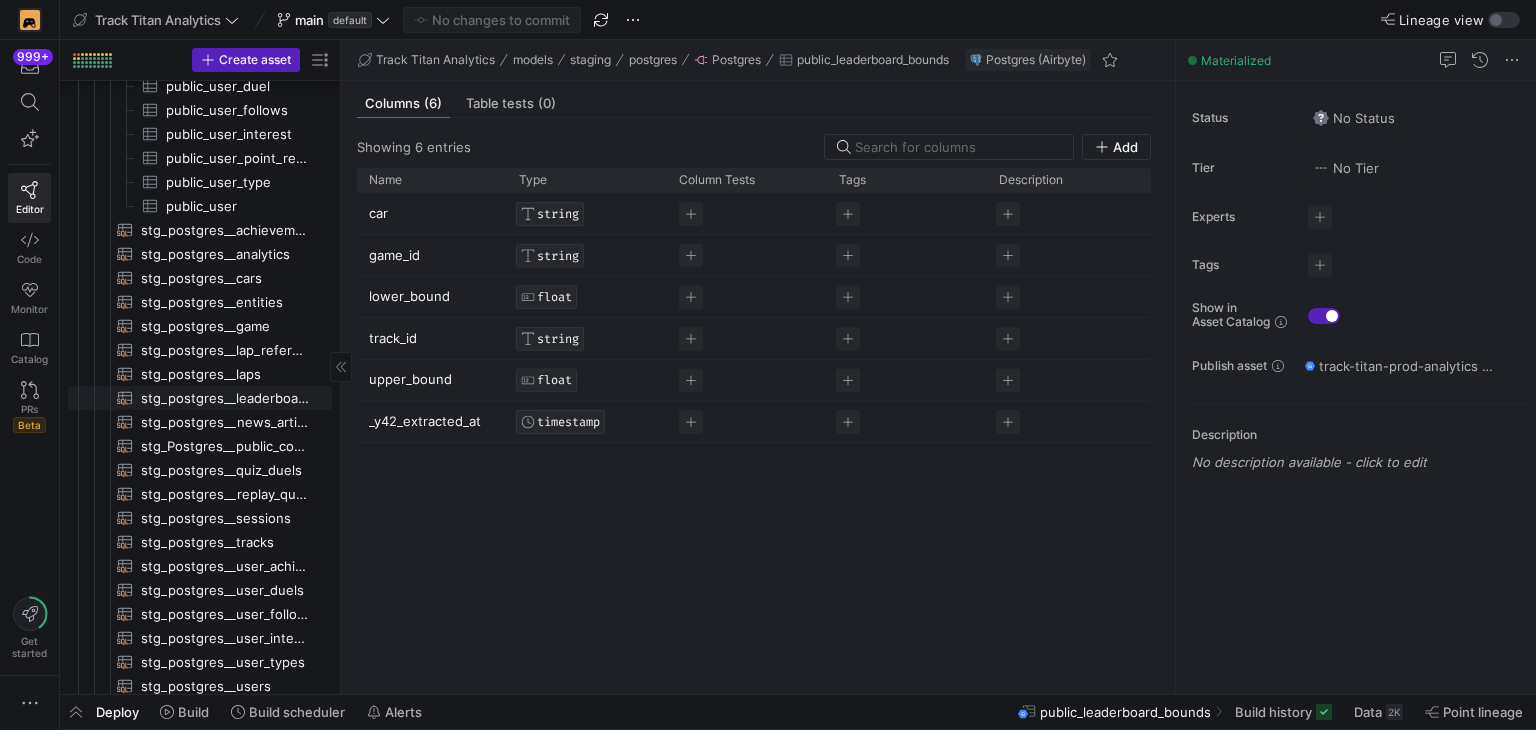 click on "stg_postgres__leaderboard_bounds​​​​​​​​​​" 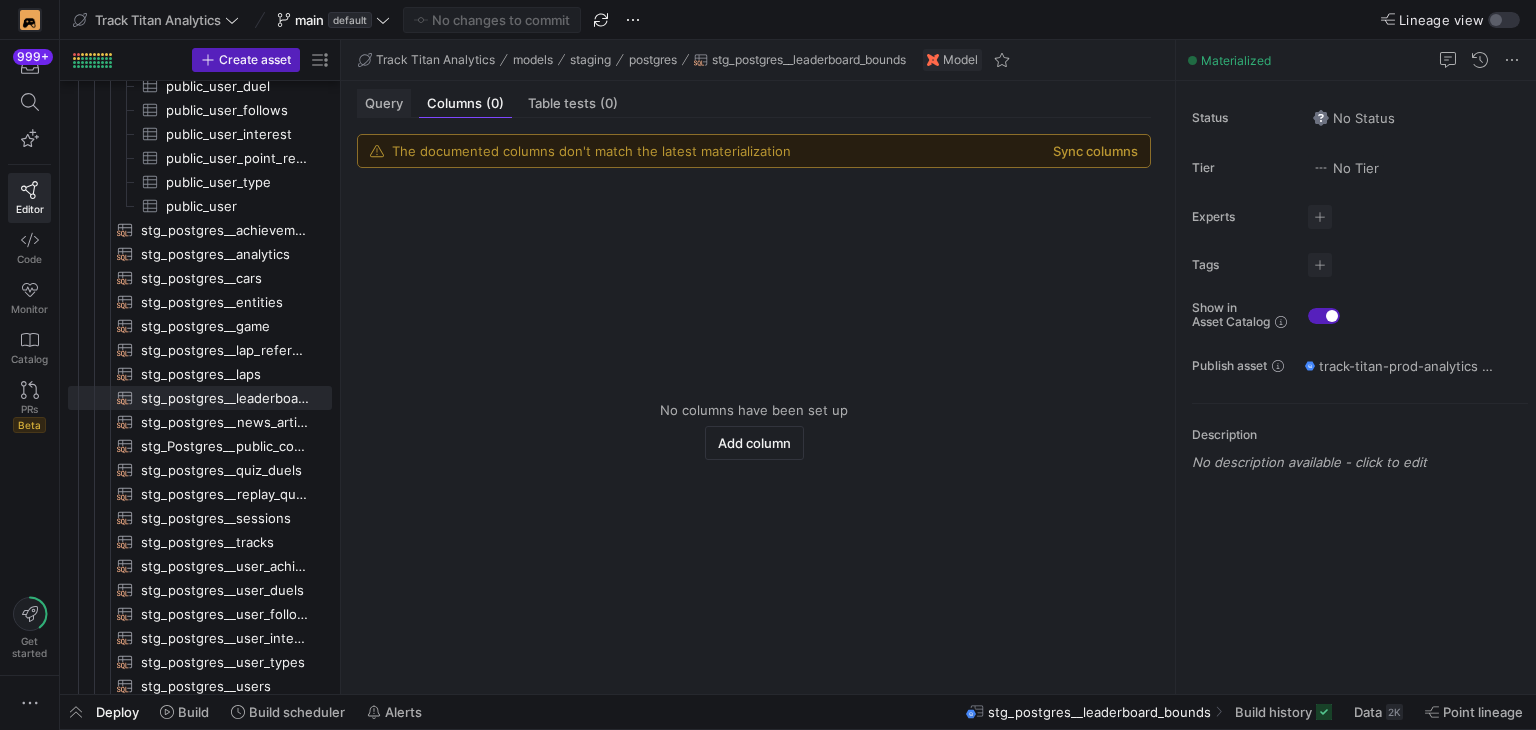 click on "Query" at bounding box center [384, 103] 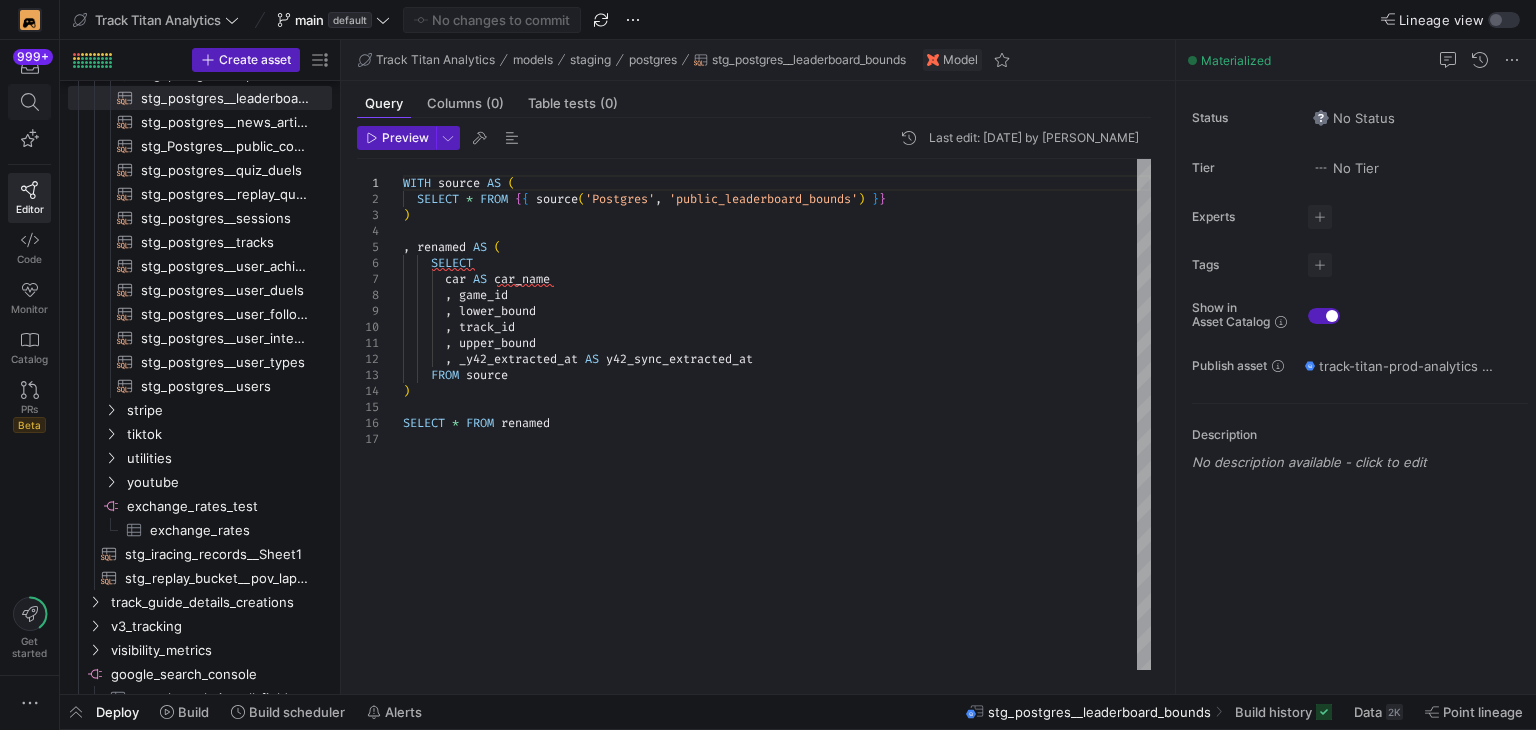 click 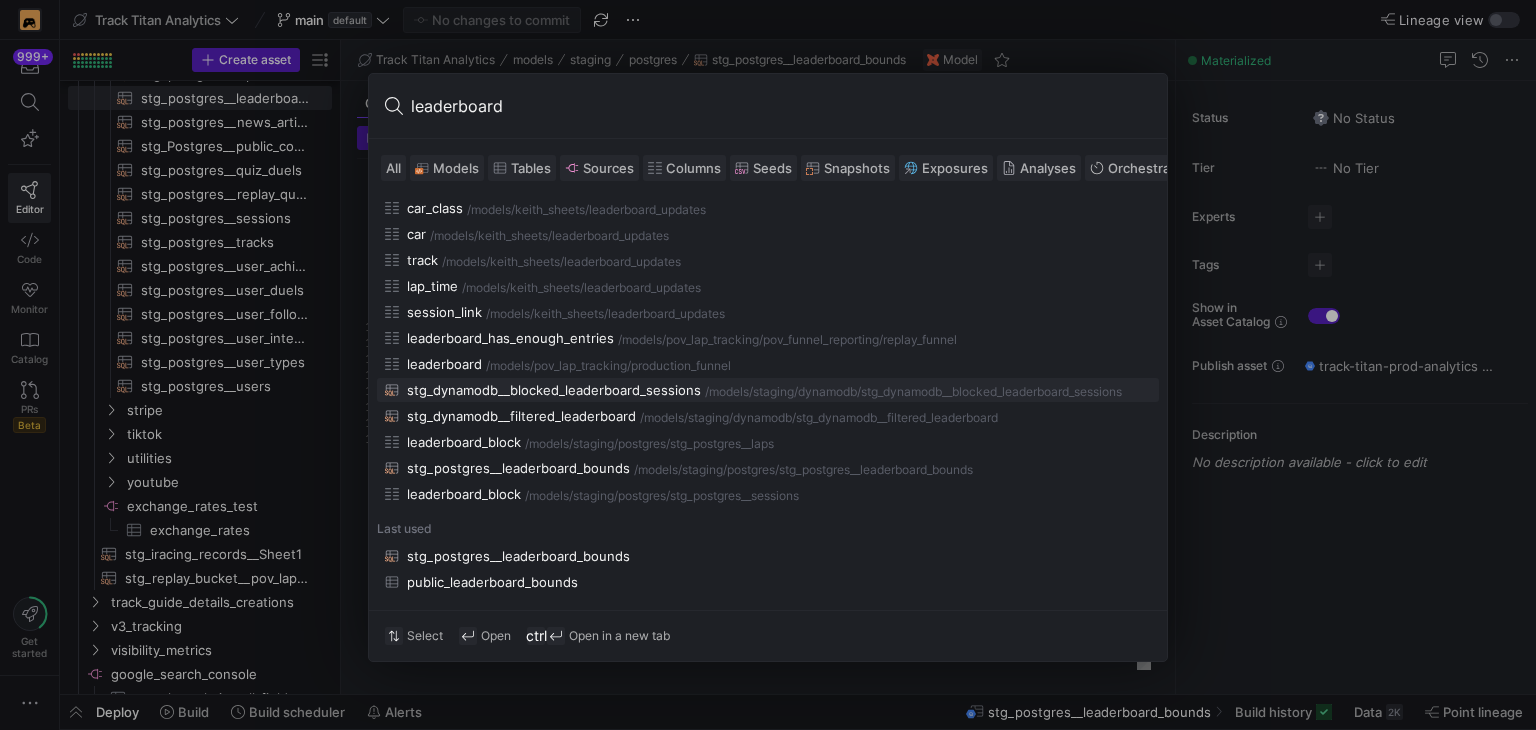 type on "leaderboard" 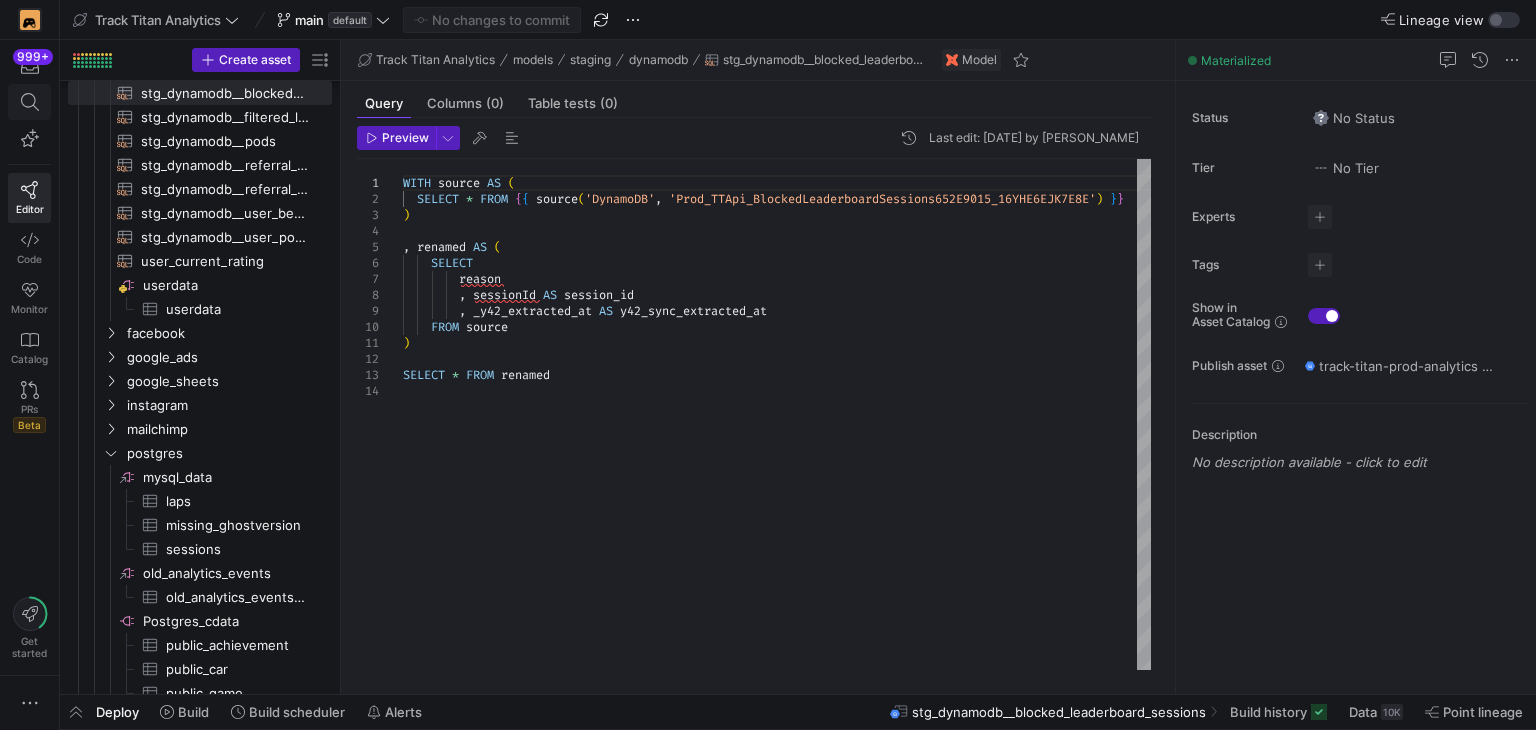 click 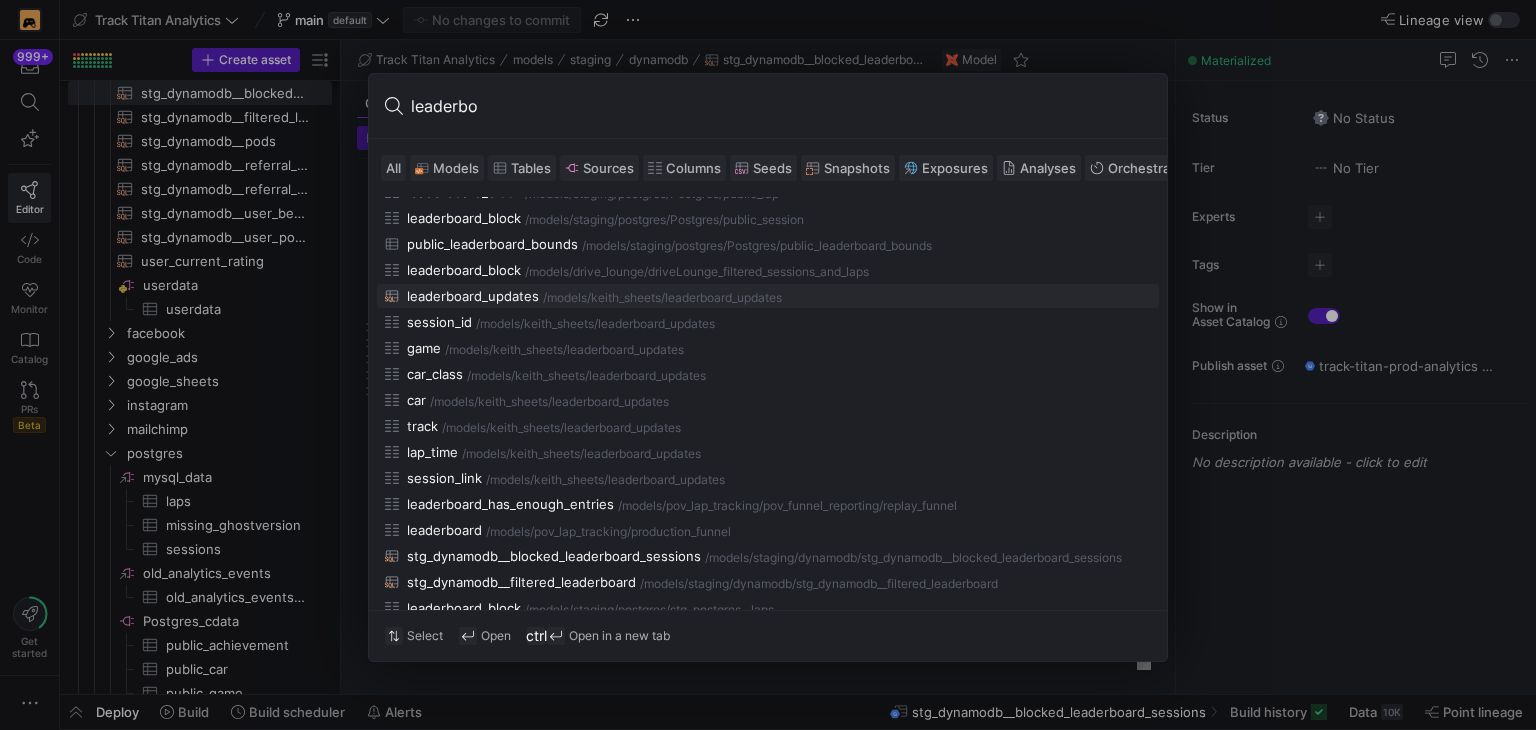type on "leaderbo" 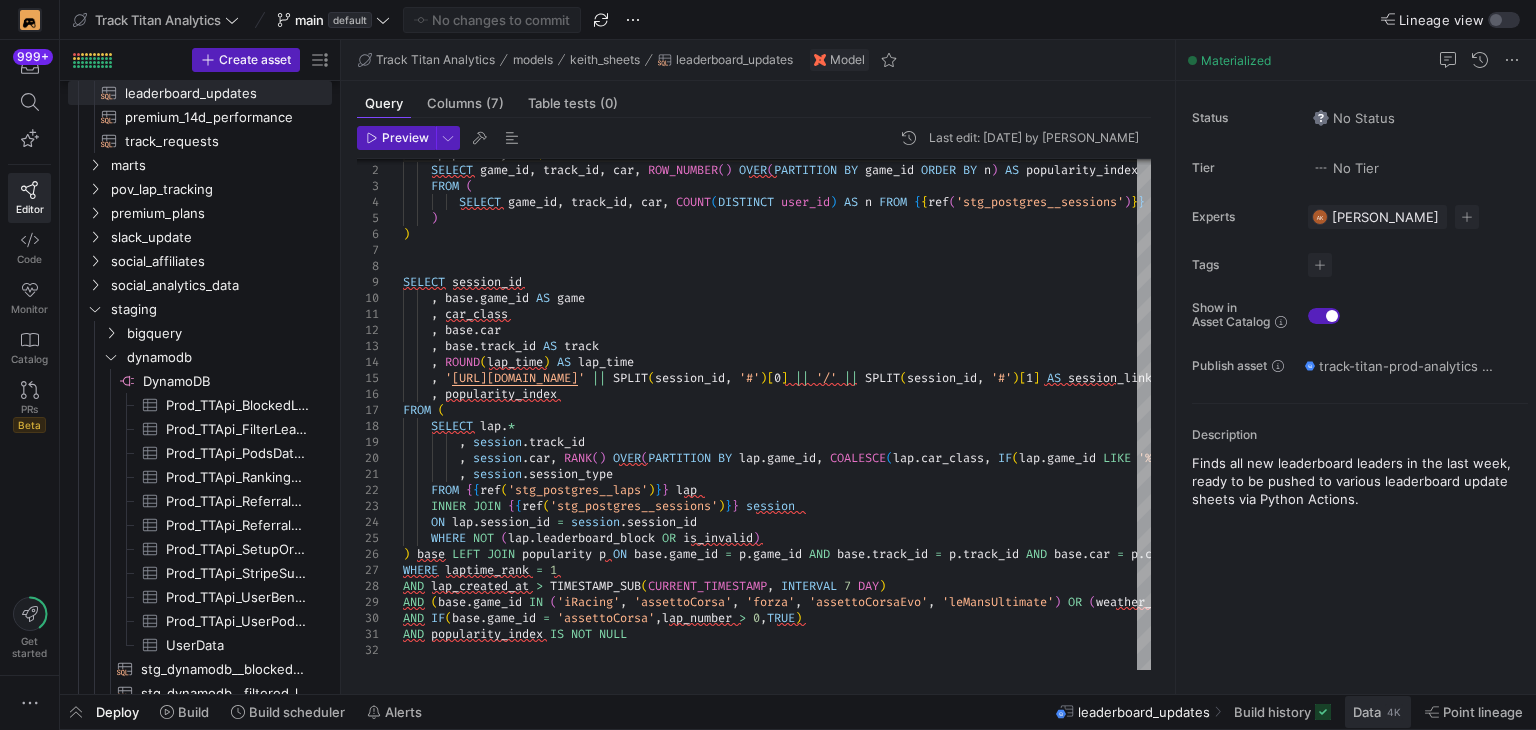 click 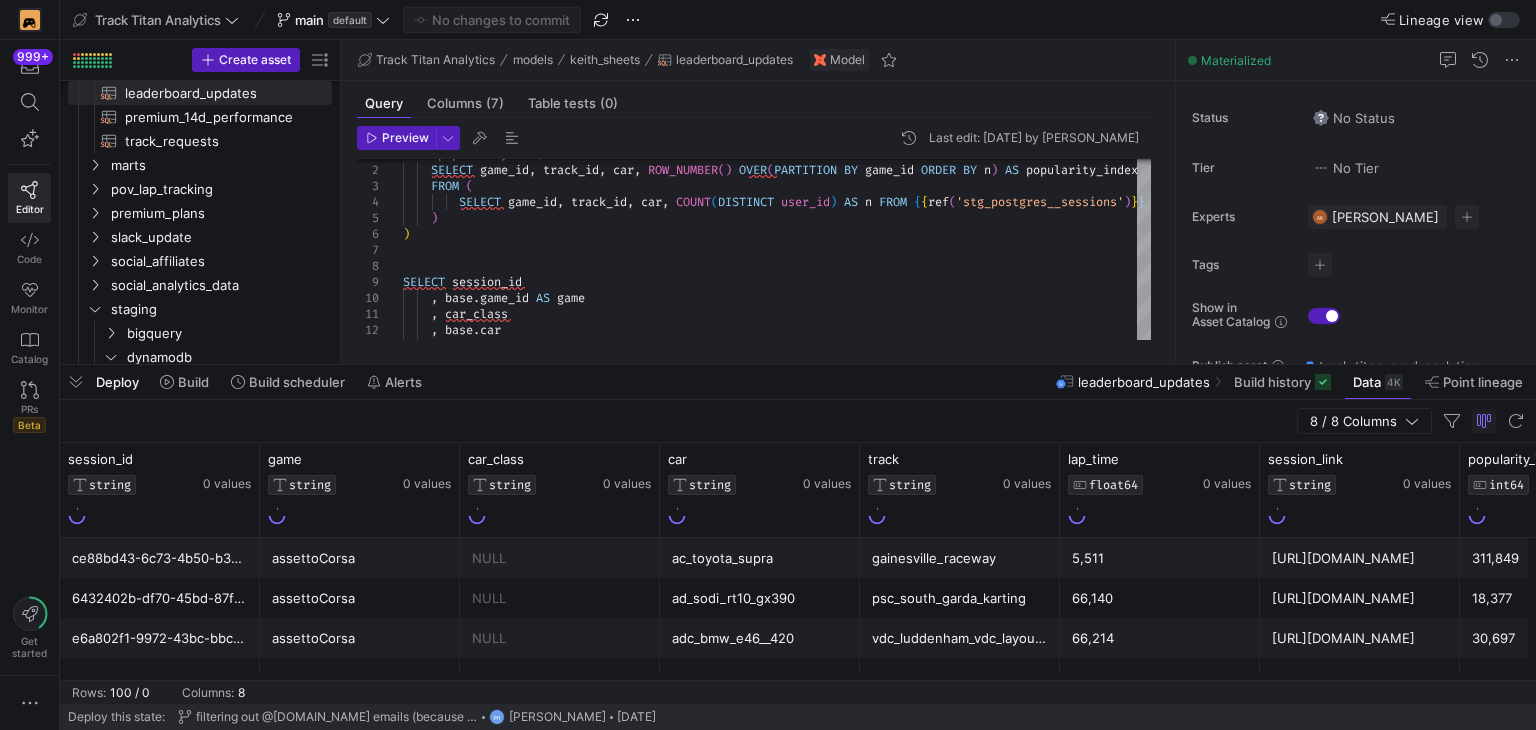 scroll, scrollTop: 0, scrollLeft: 94, axis: horizontal 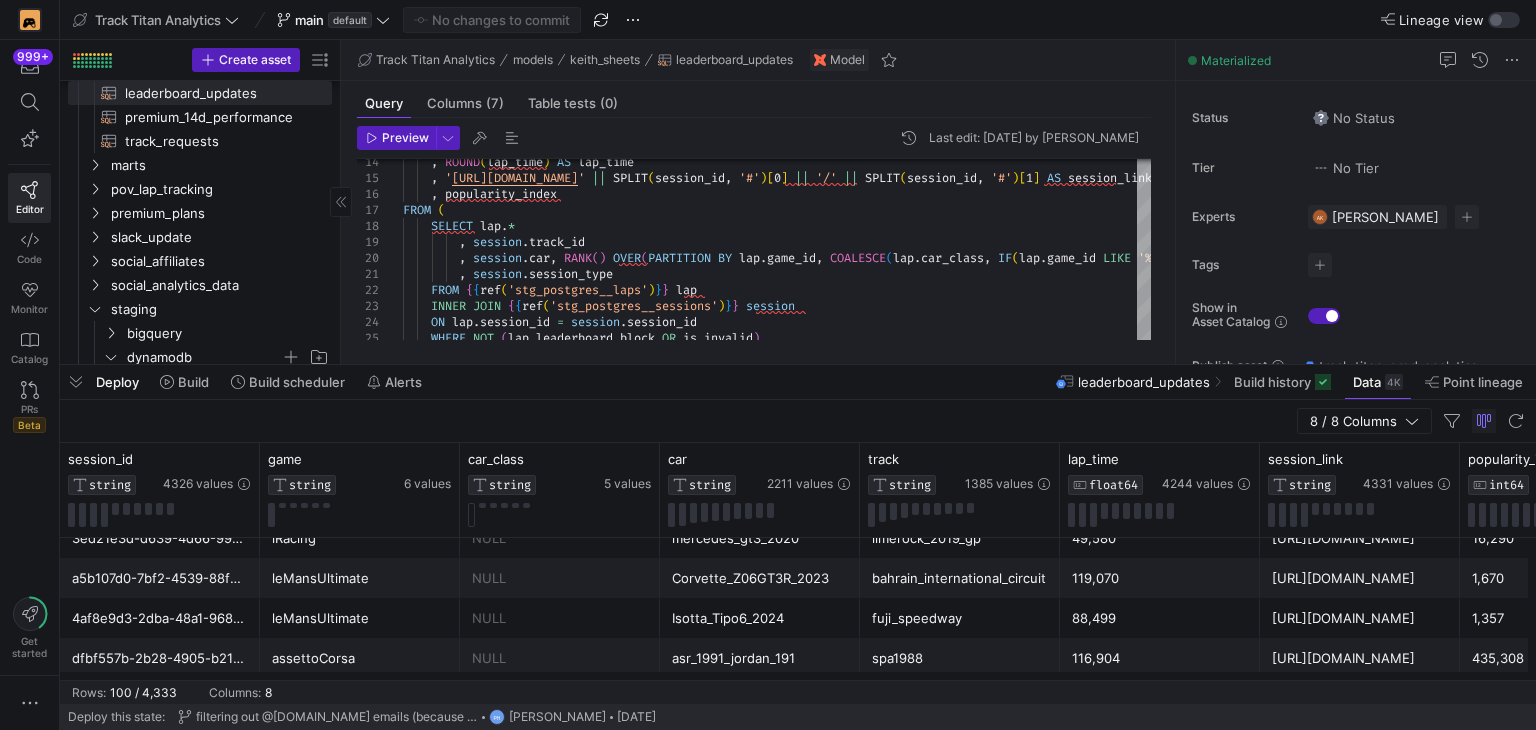 click 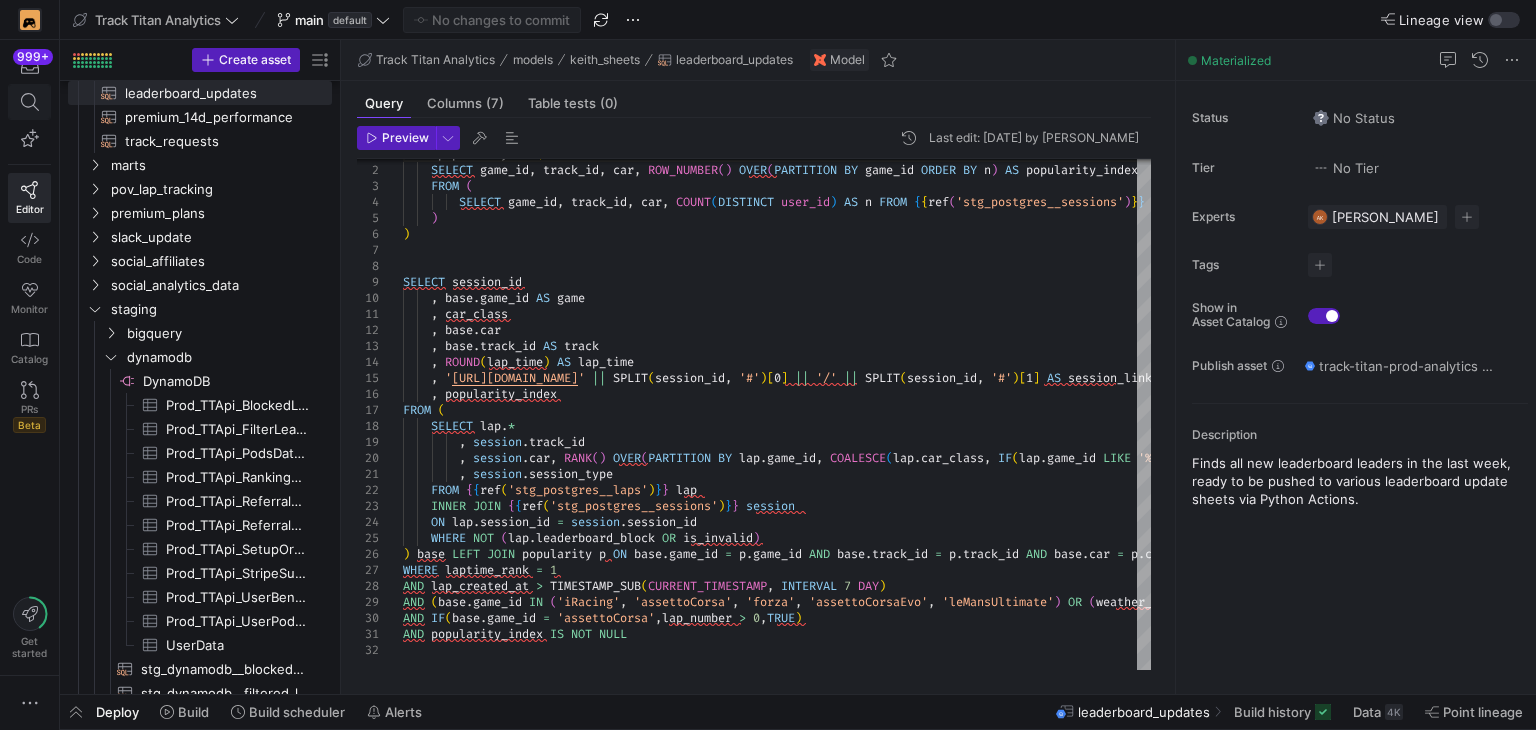 click 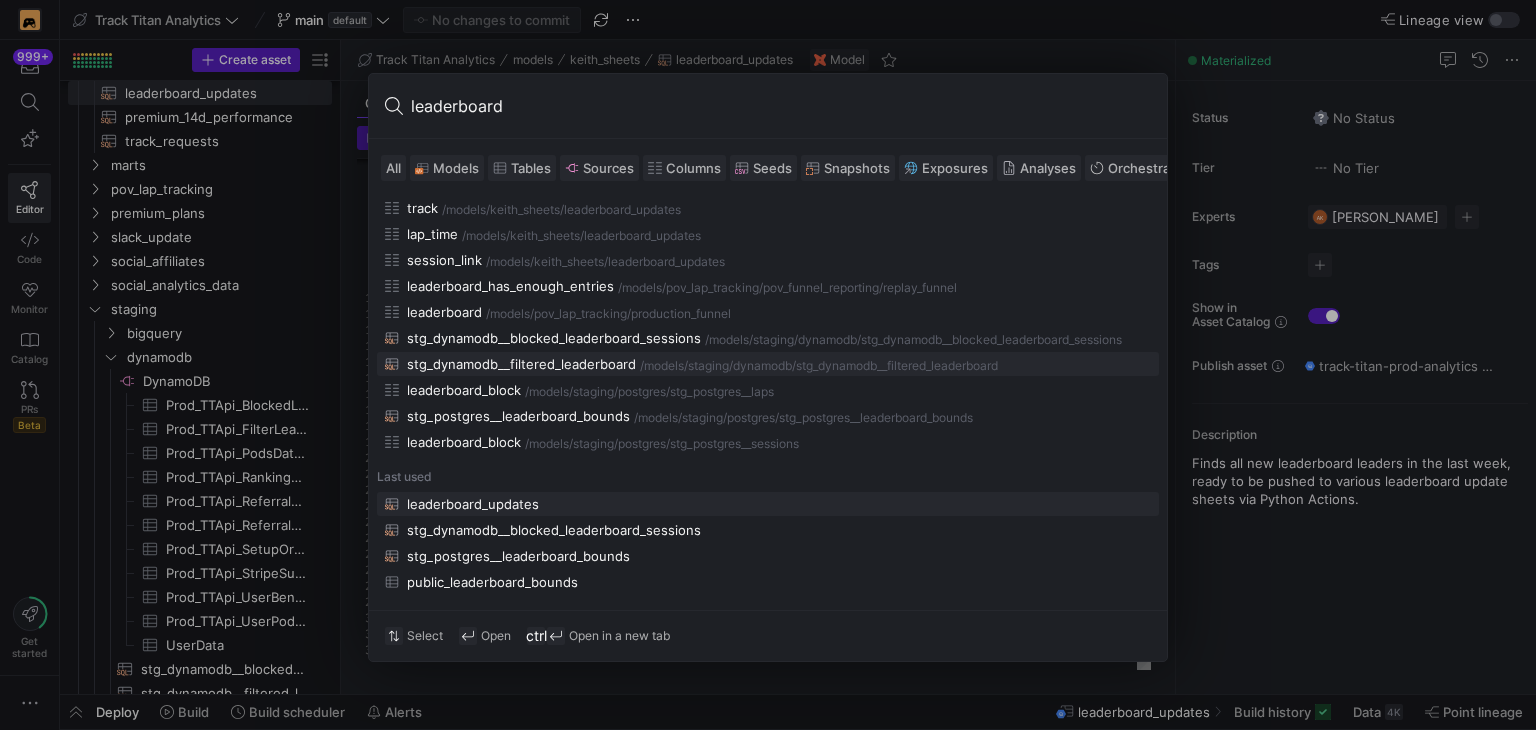type on "leaderboard" 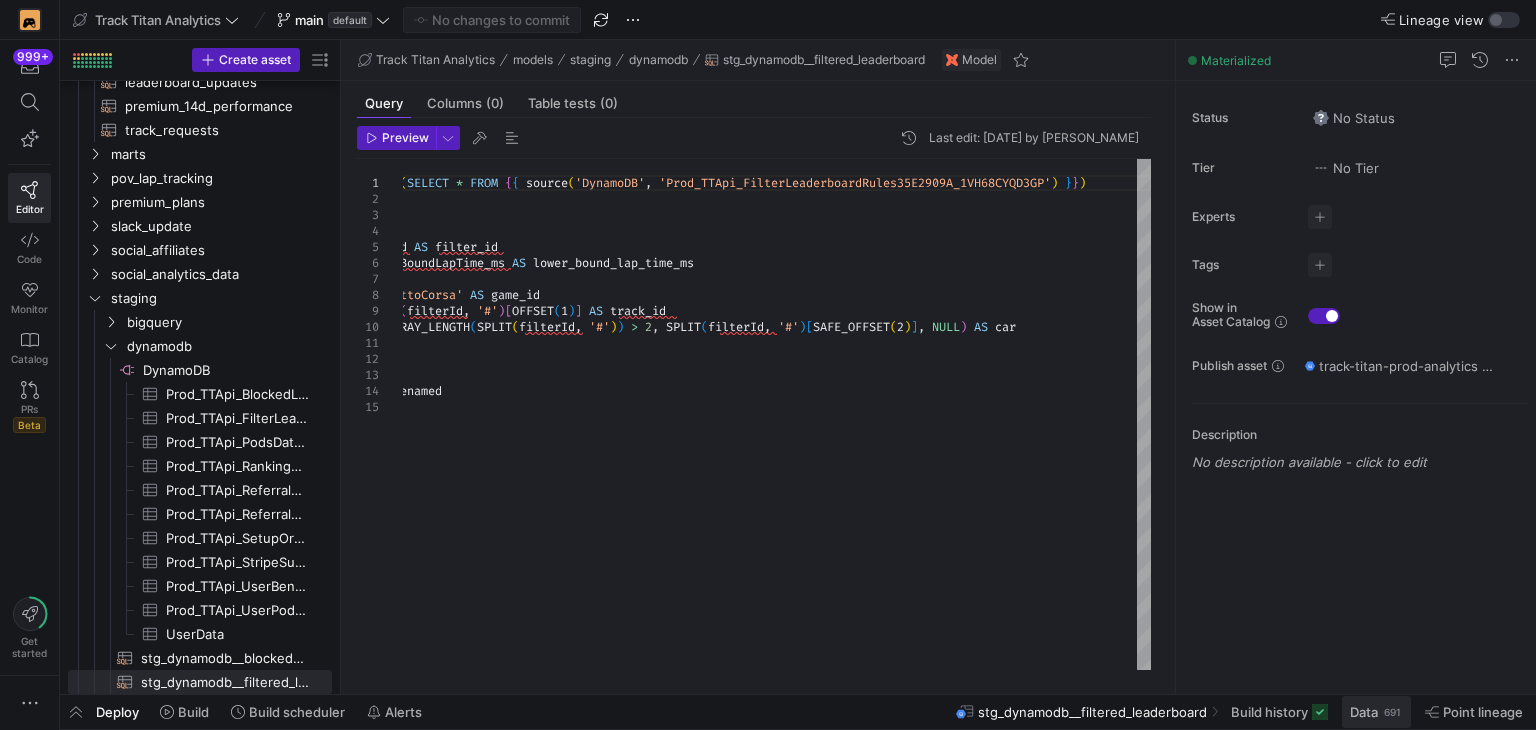 click on "Data" 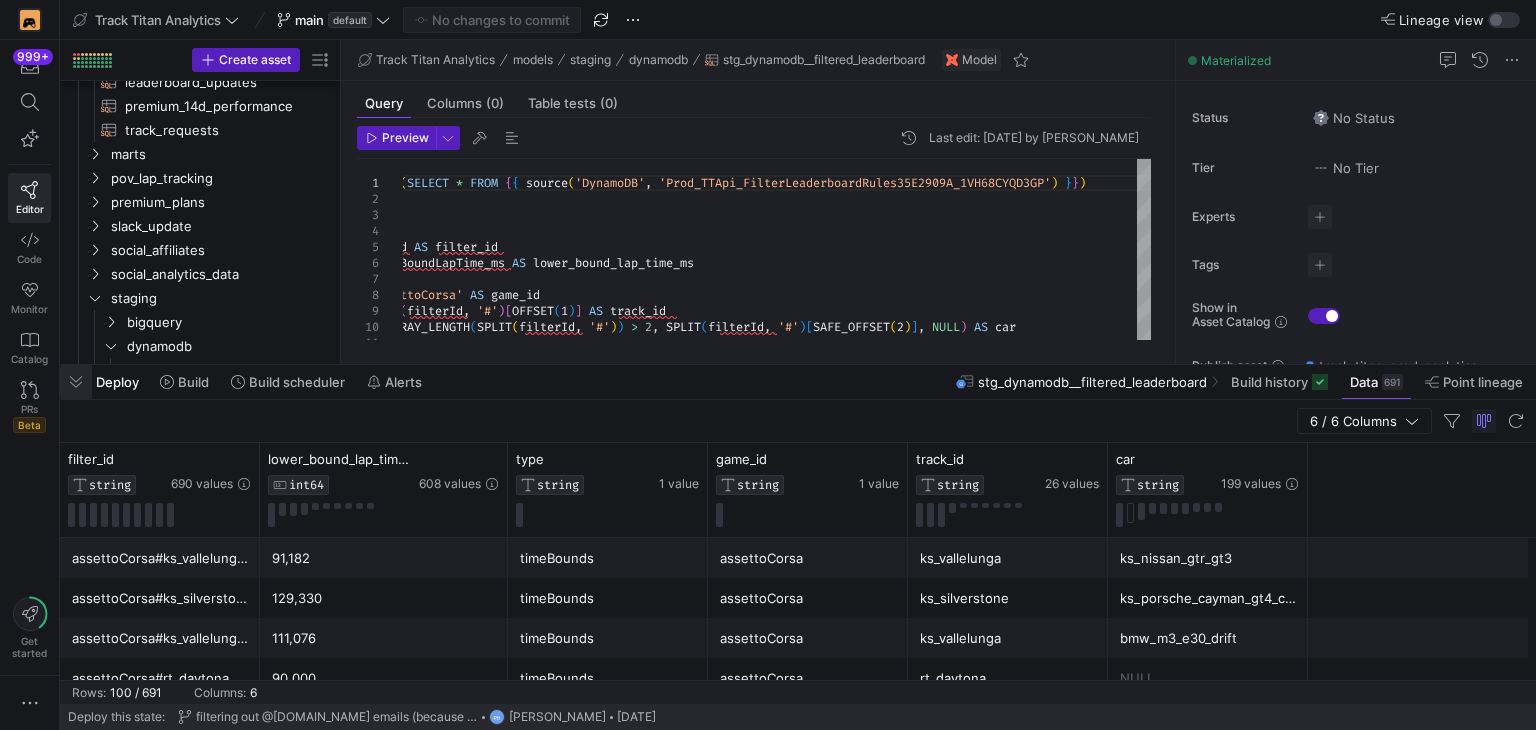 click 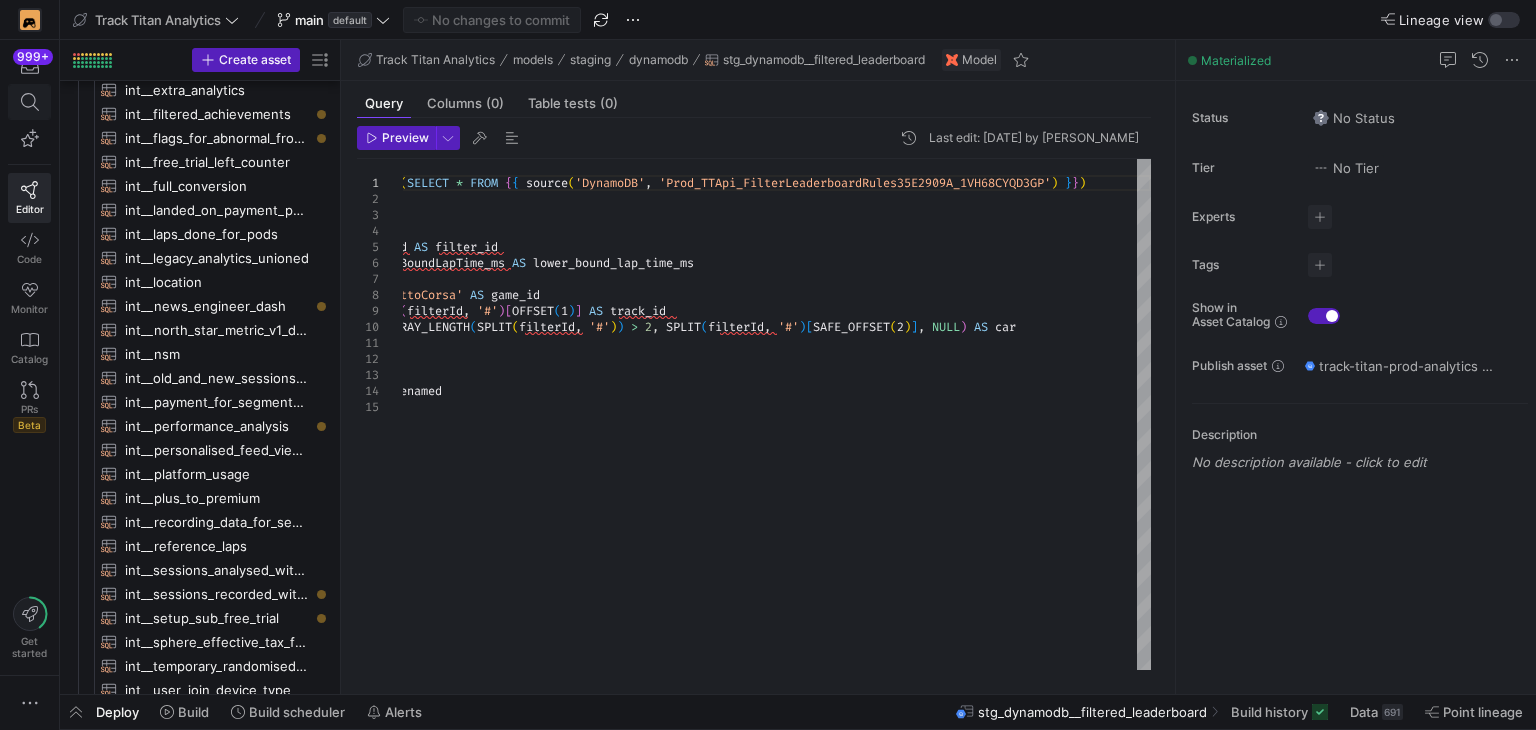 click 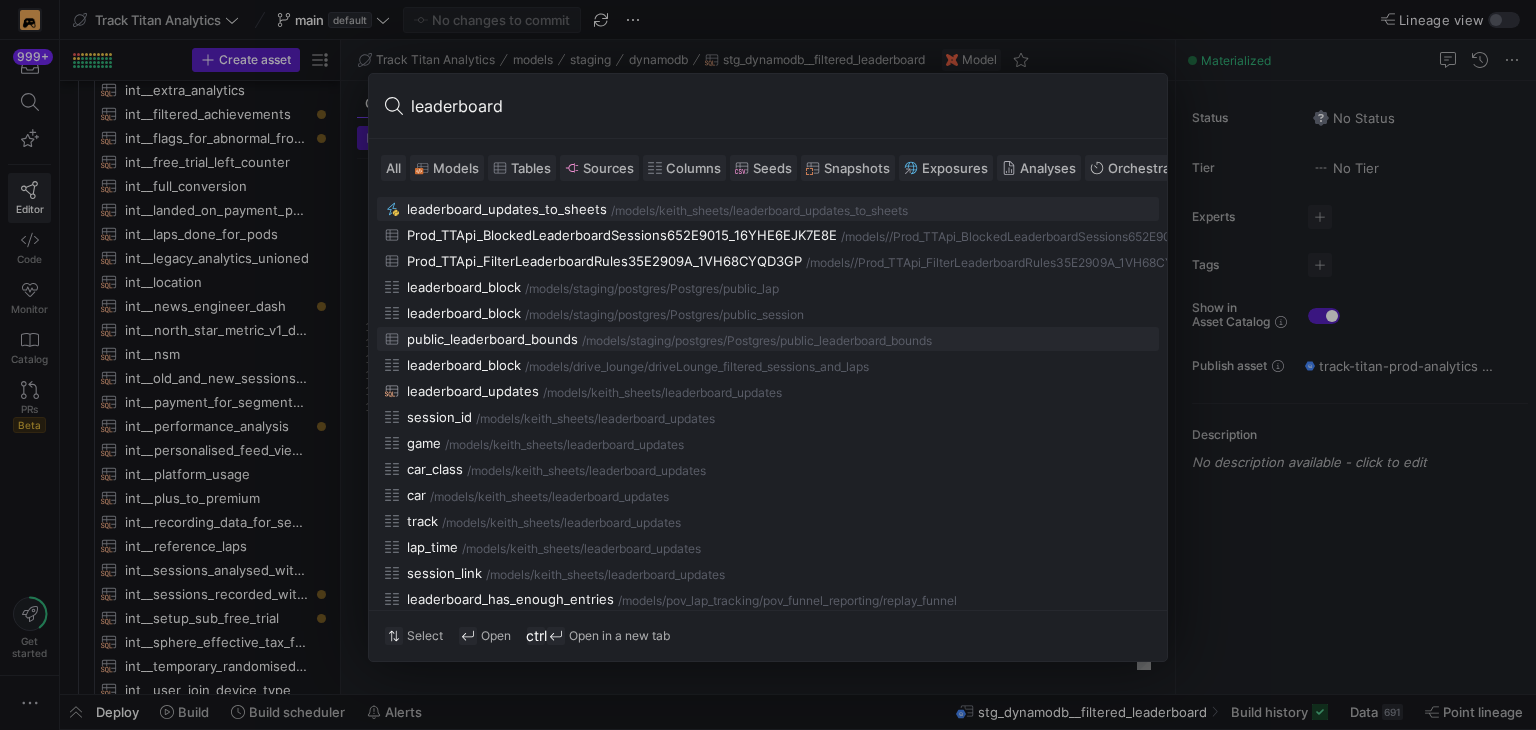 type on "leaderboard" 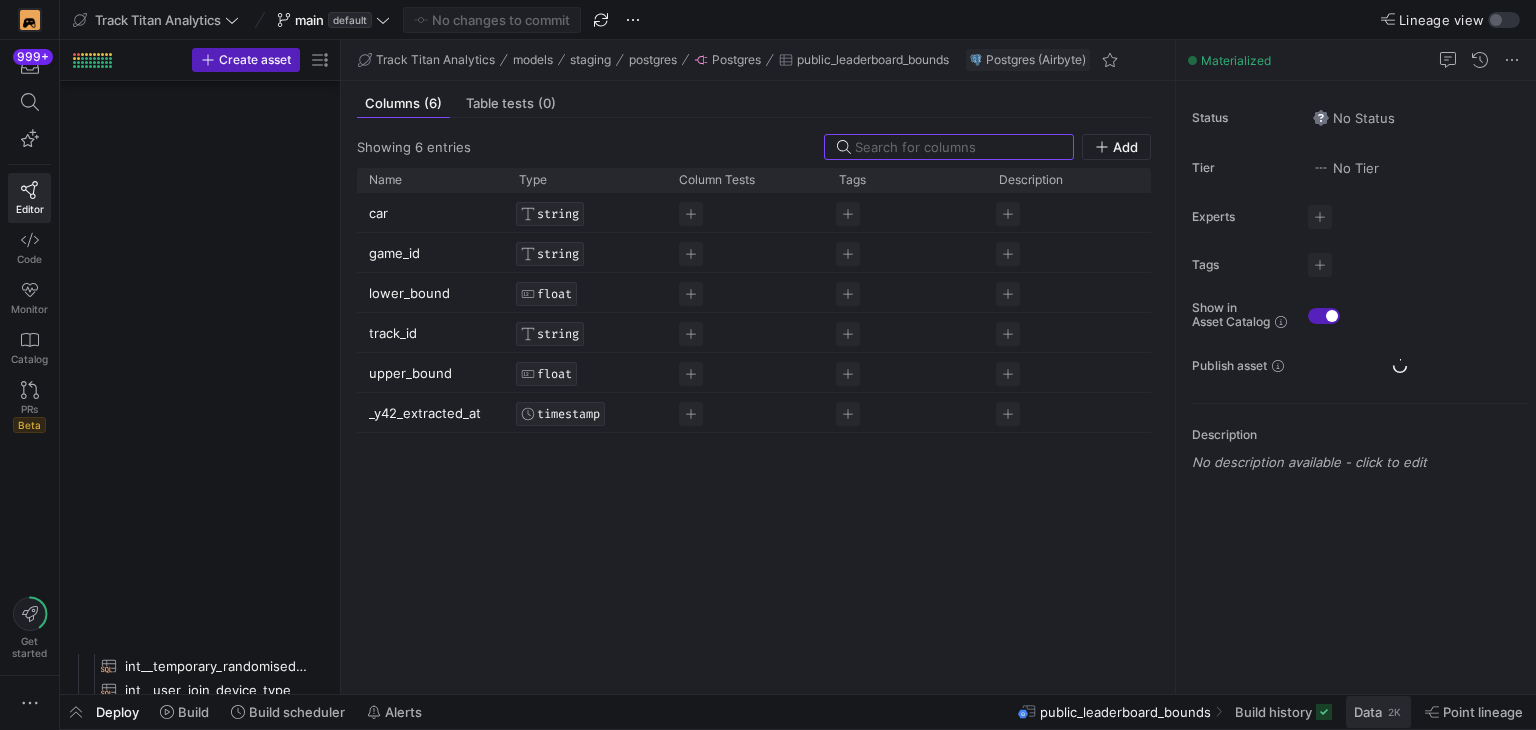 scroll, scrollTop: 4451, scrollLeft: 0, axis: vertical 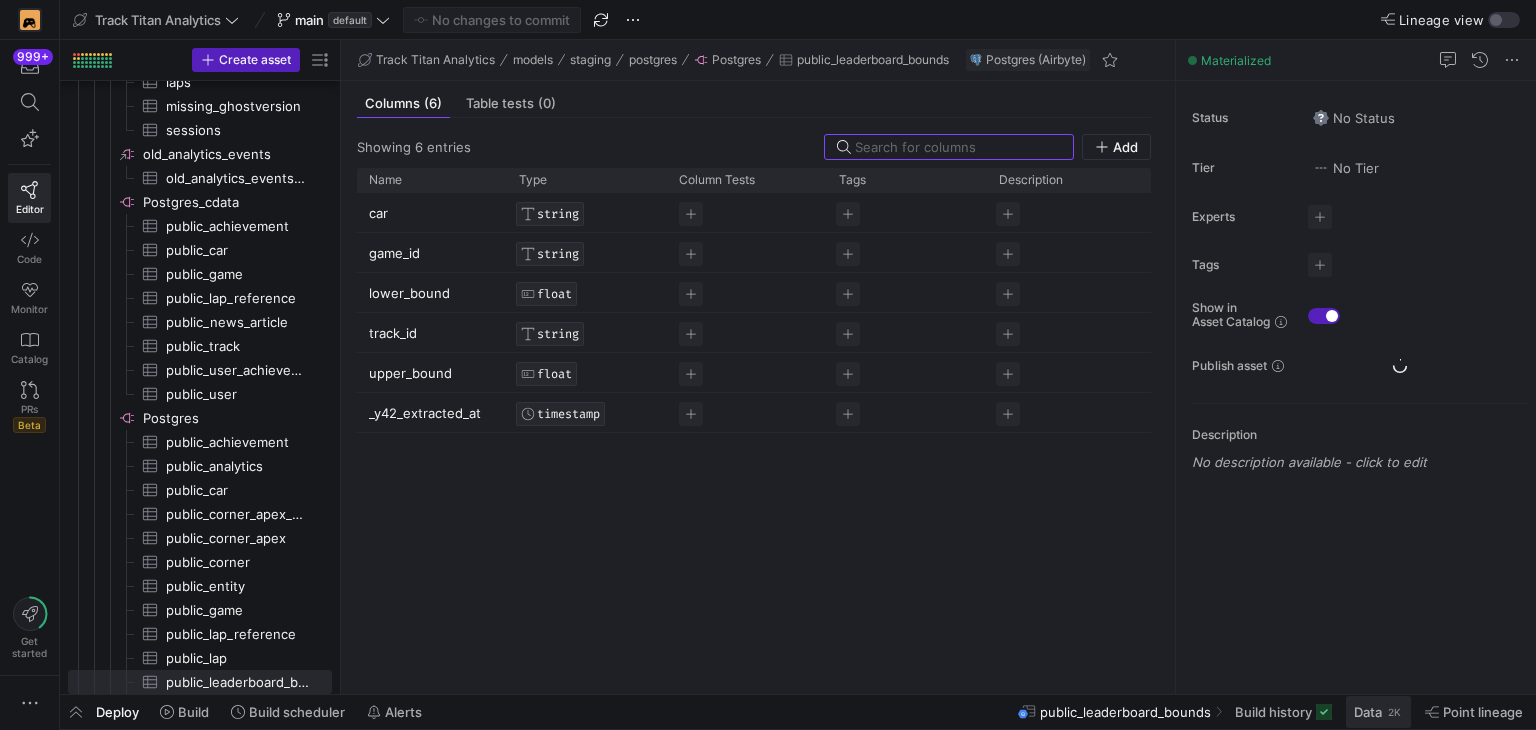 click 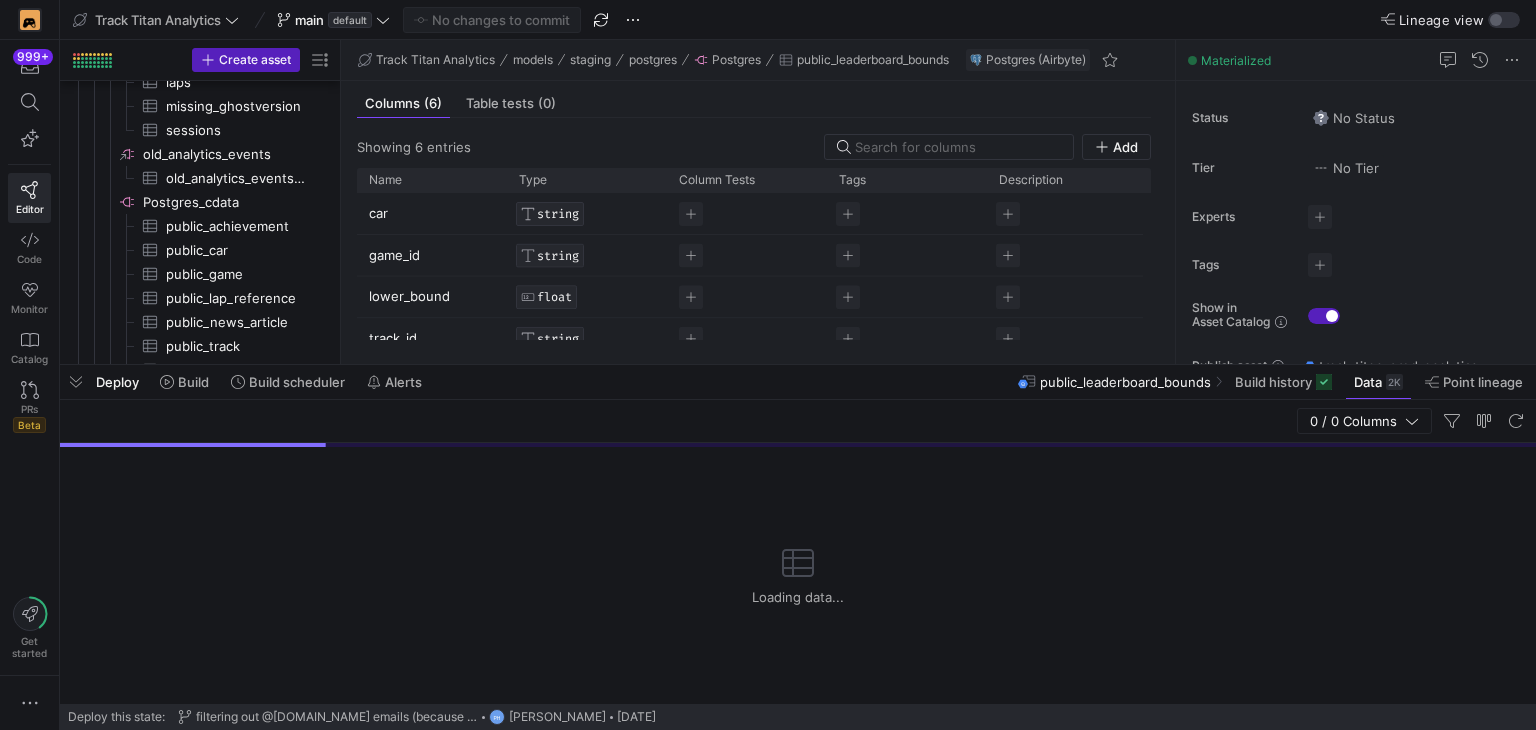 scroll, scrollTop: 66, scrollLeft: 0, axis: vertical 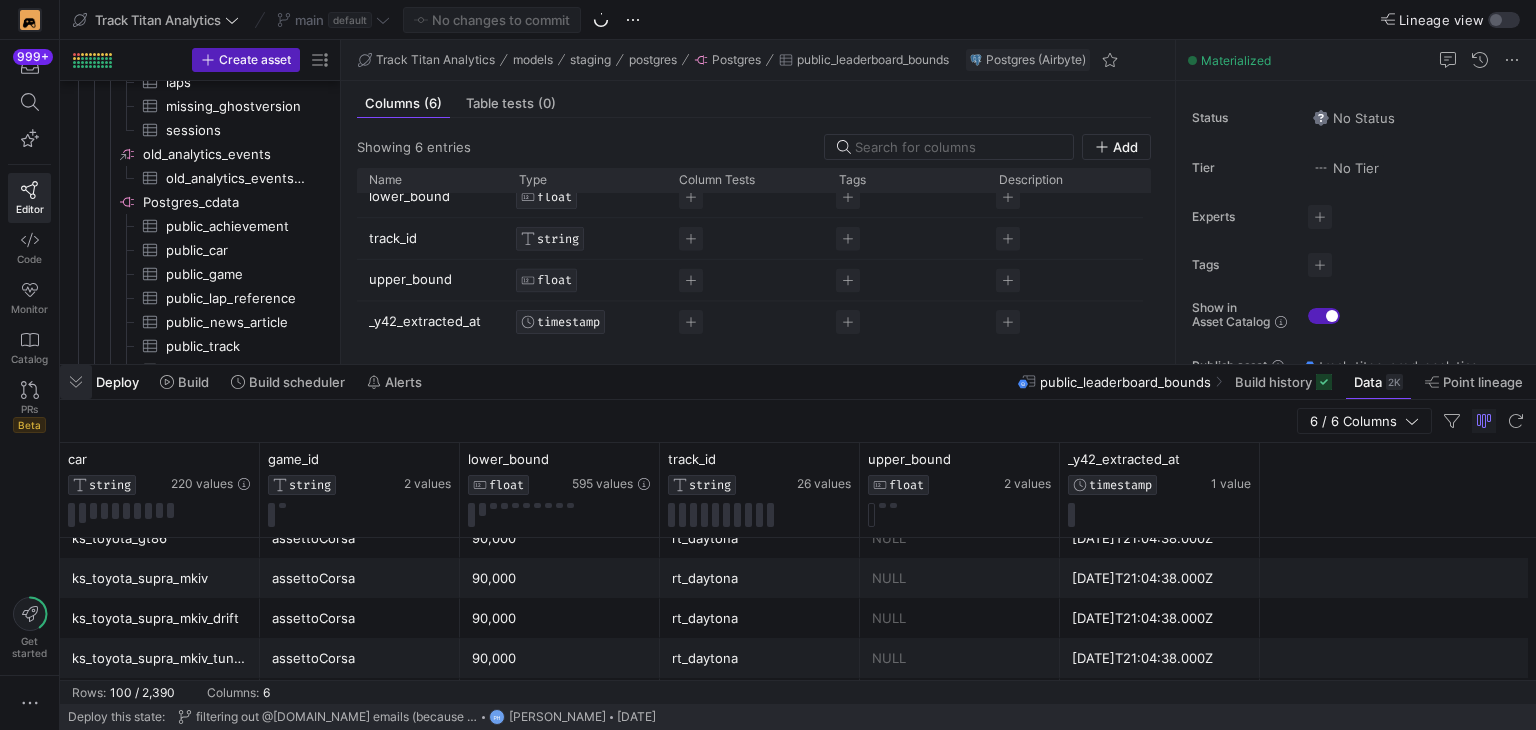 click 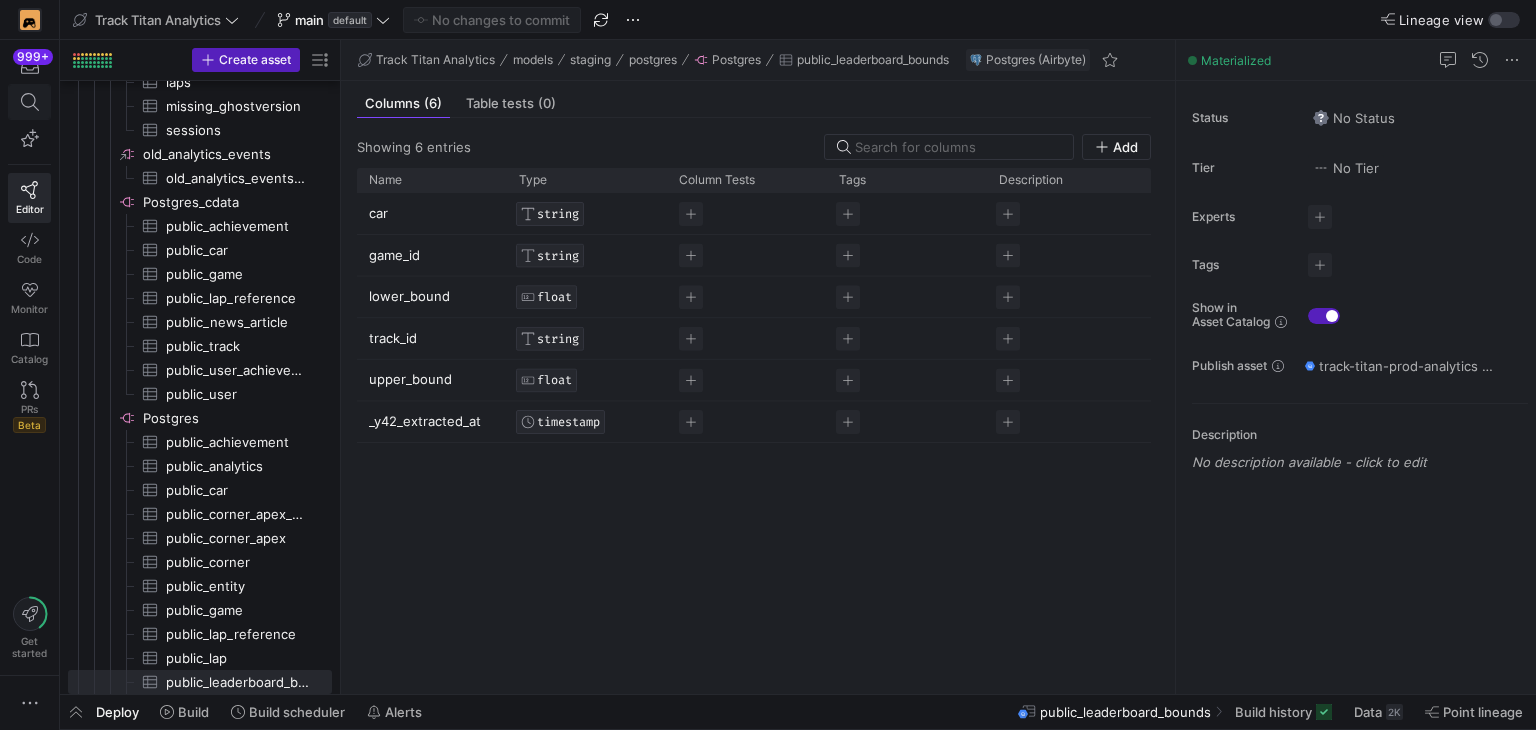 click 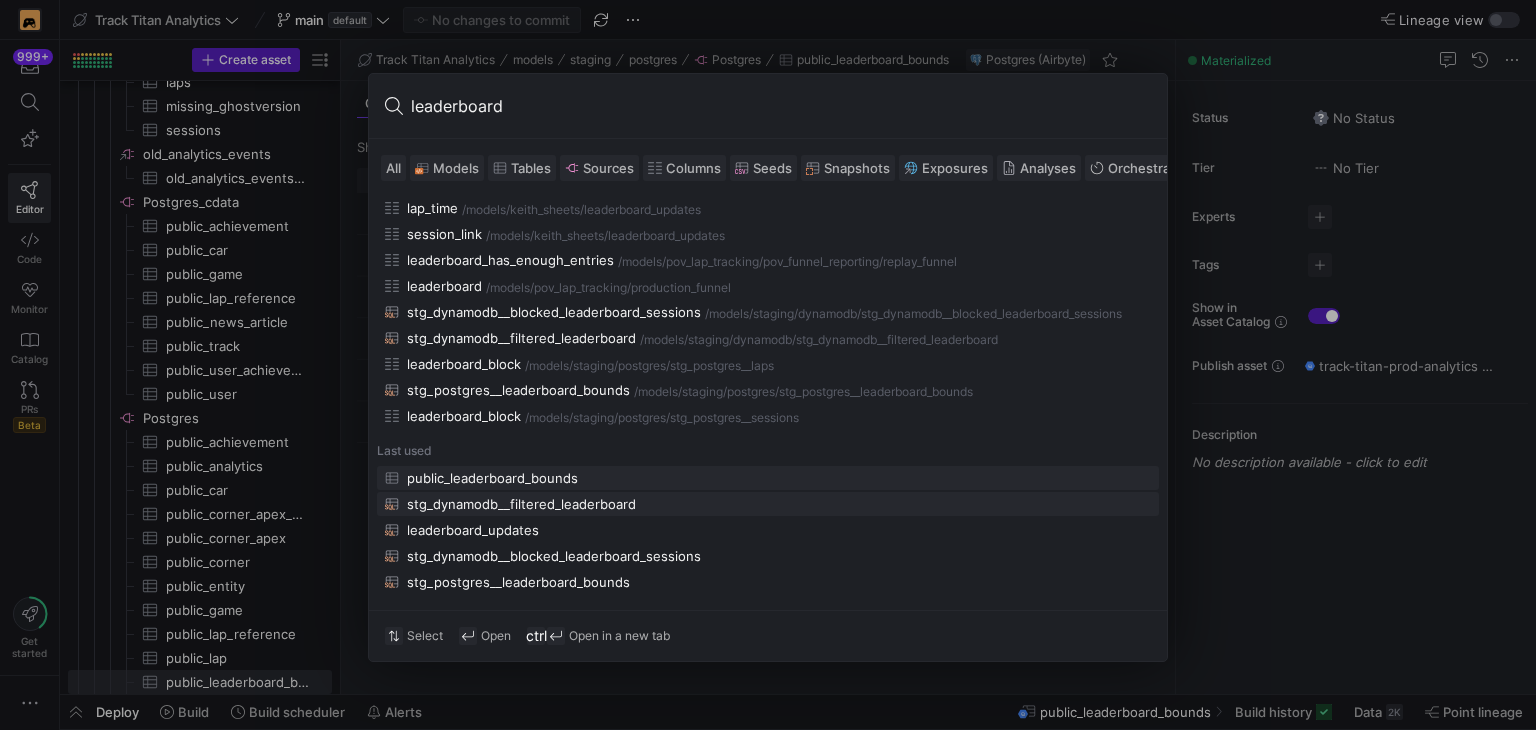 type on "leaderboard" 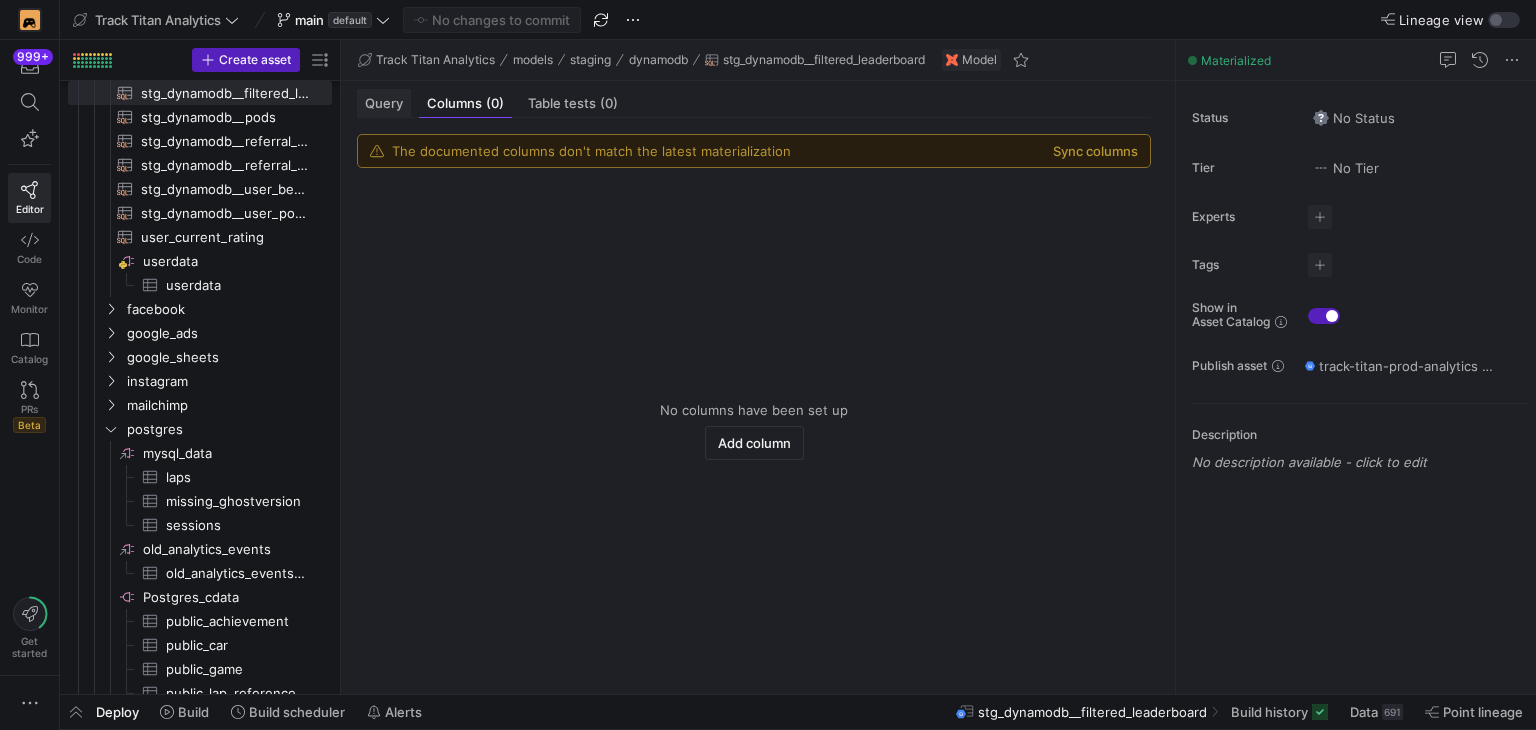 click on "Query" at bounding box center (384, 103) 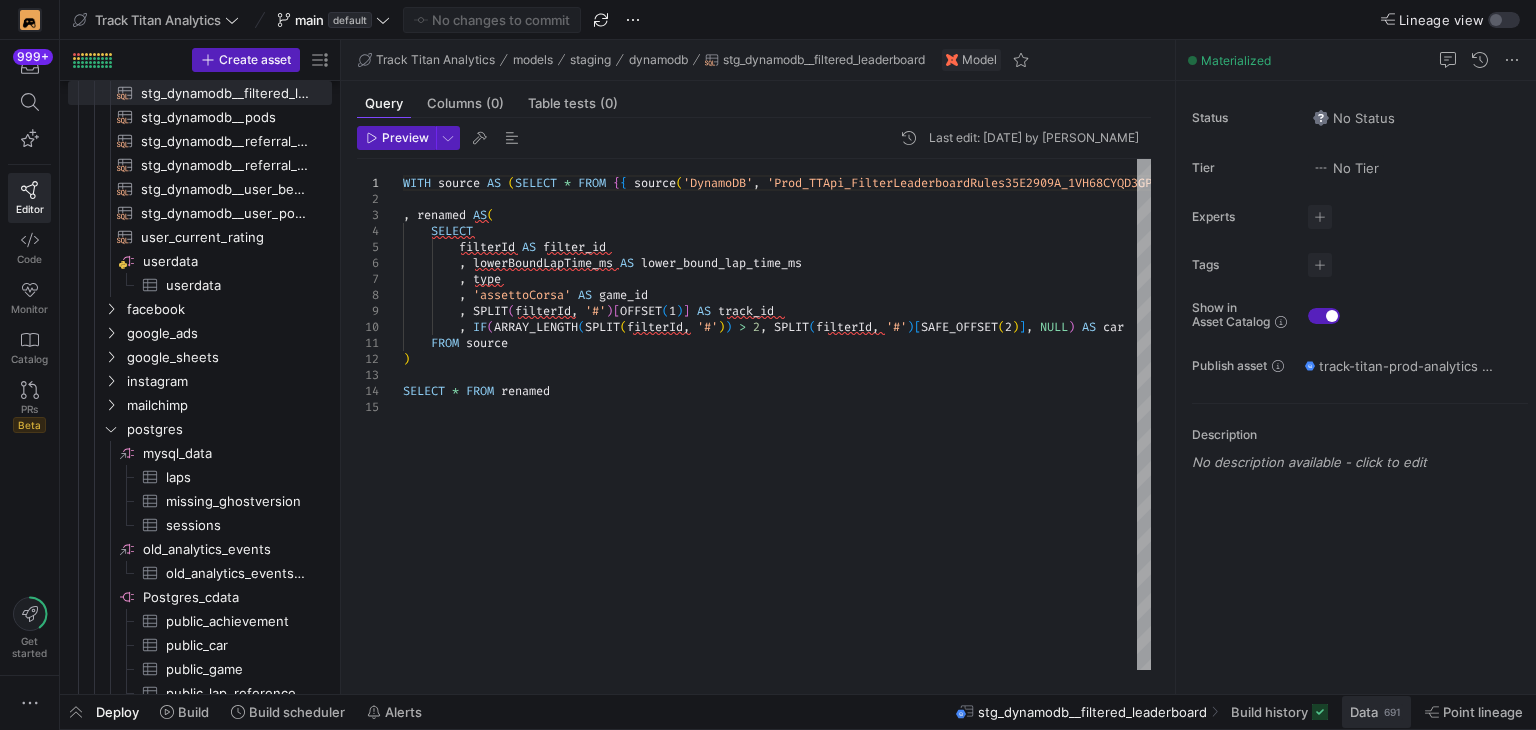 click on "Data" 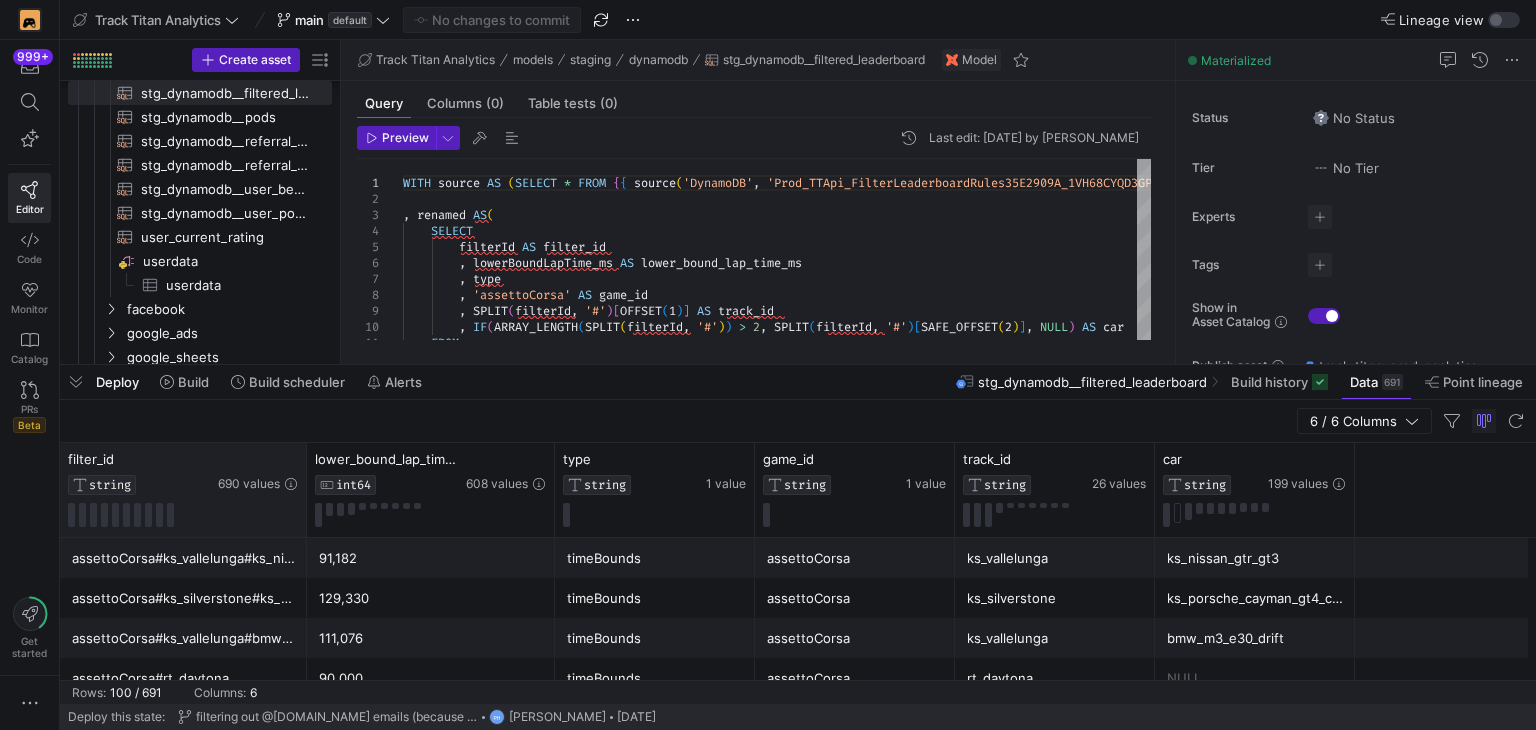 drag, startPoint x: 258, startPoint y: 445, endPoint x: 305, endPoint y: 461, distance: 49.648766 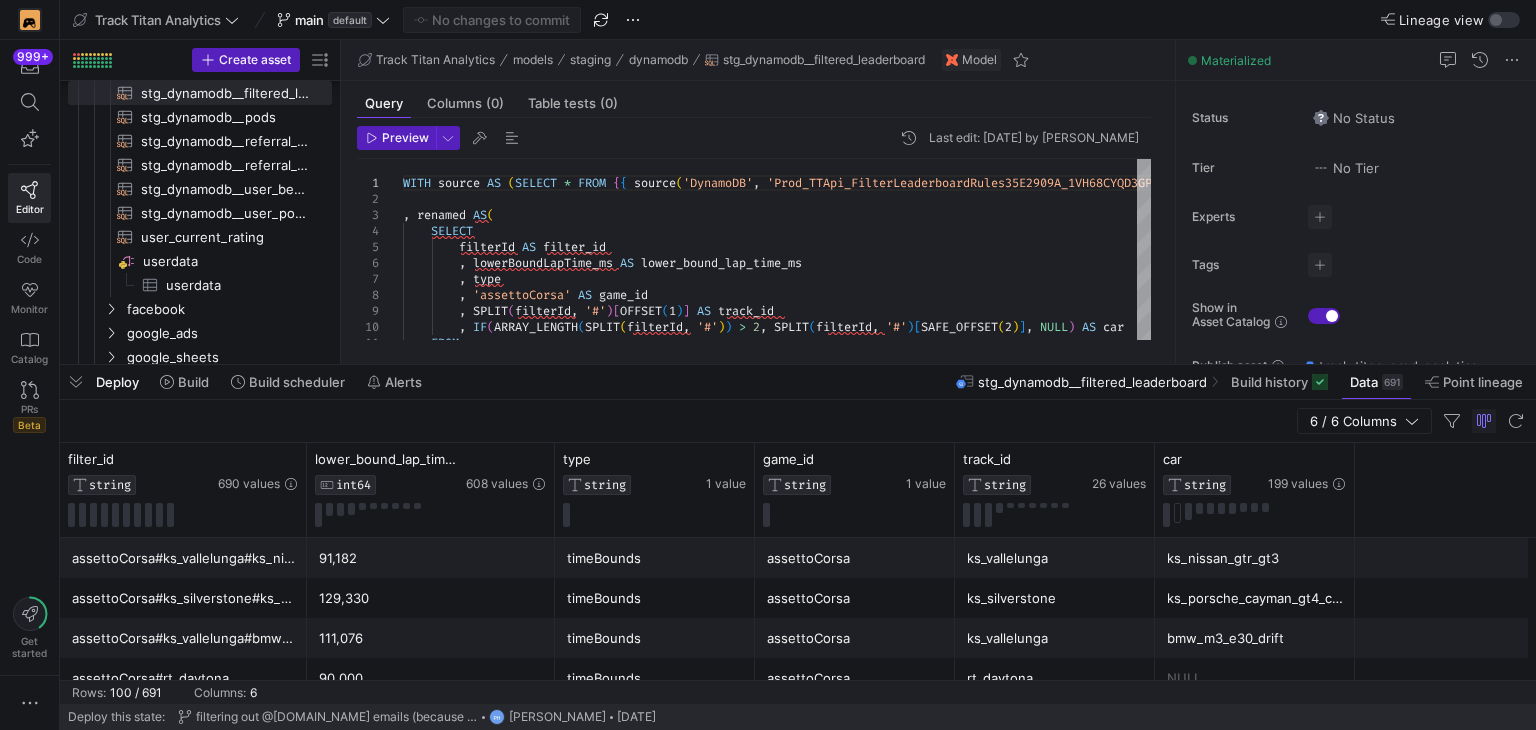 scroll, scrollTop: 400, scrollLeft: 0, axis: vertical 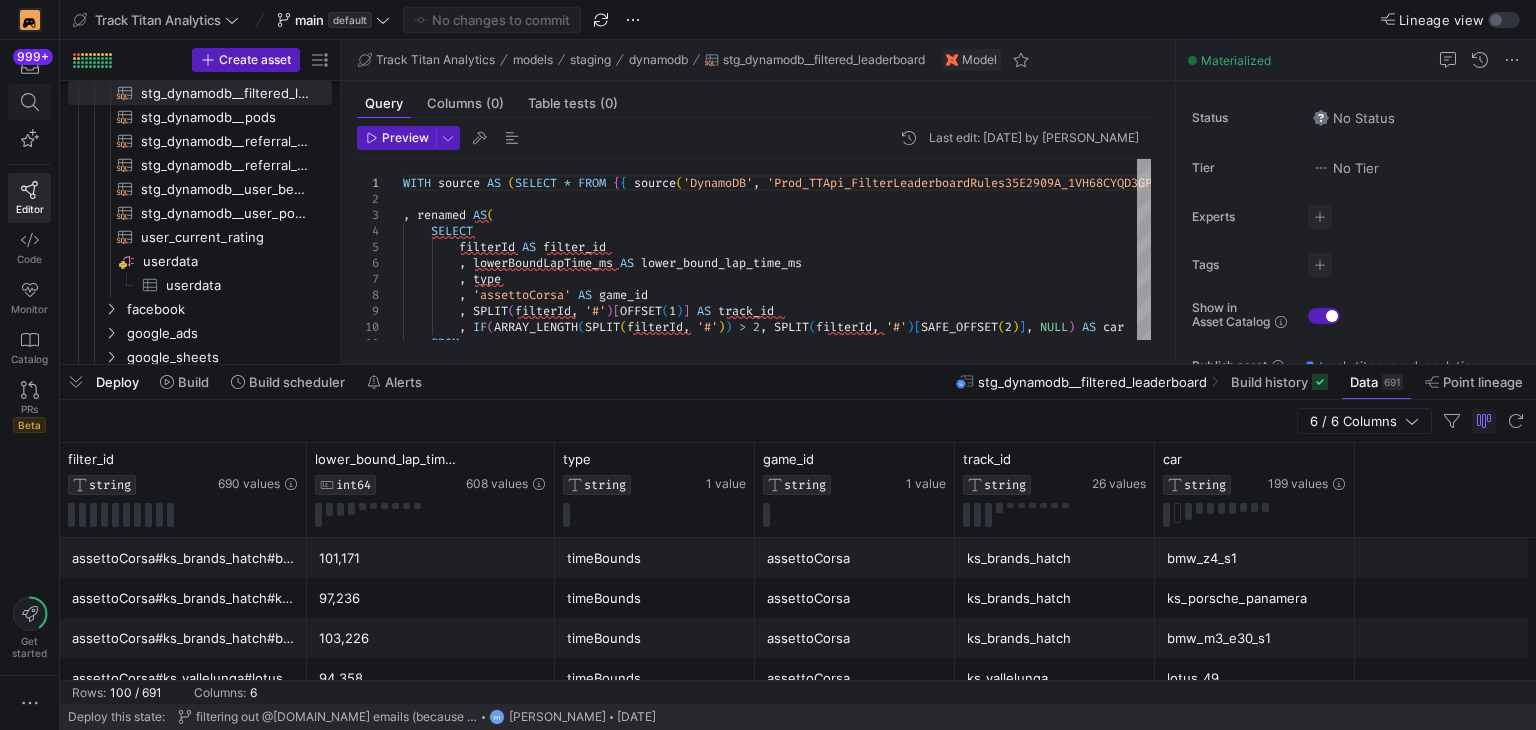 click 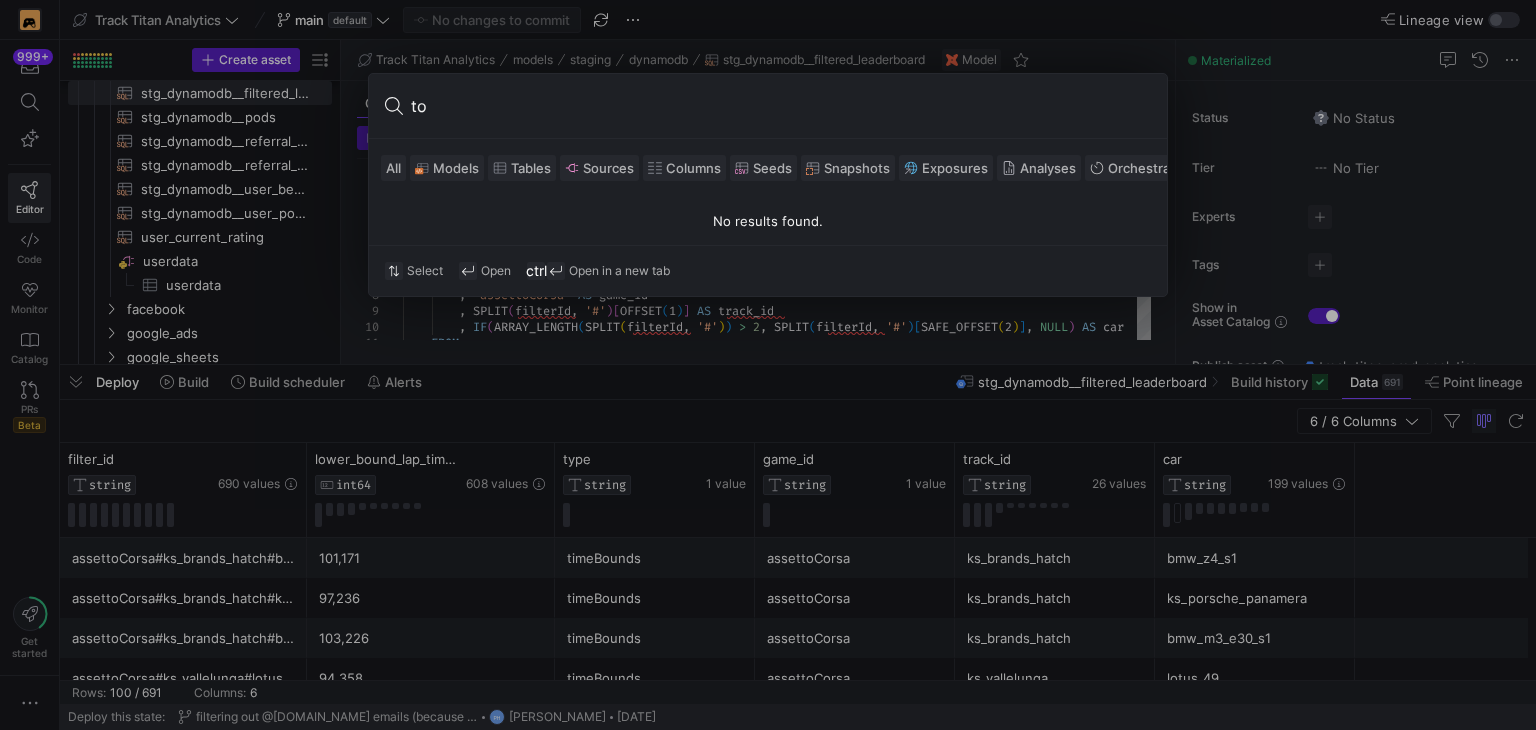 type on "t" 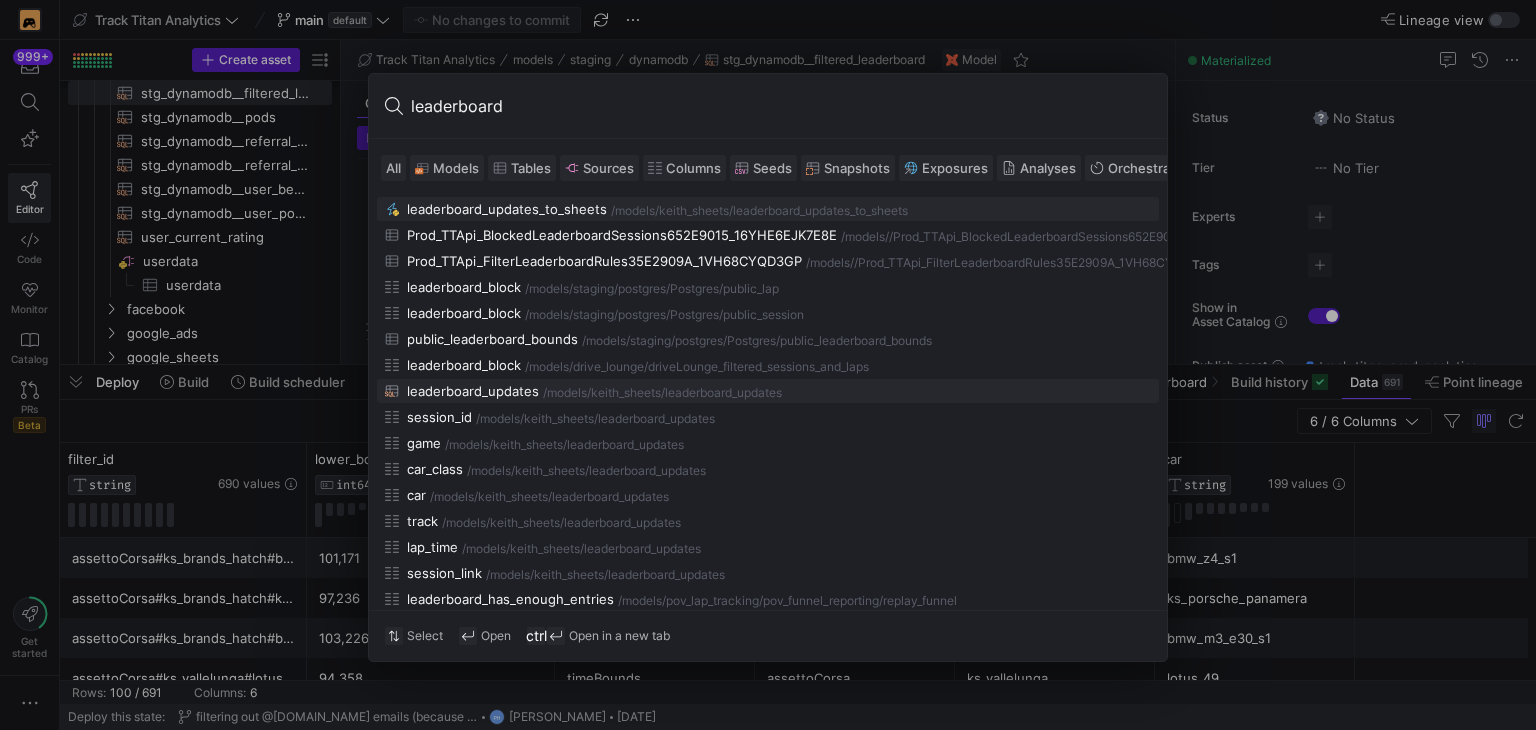 type on "leaderboard" 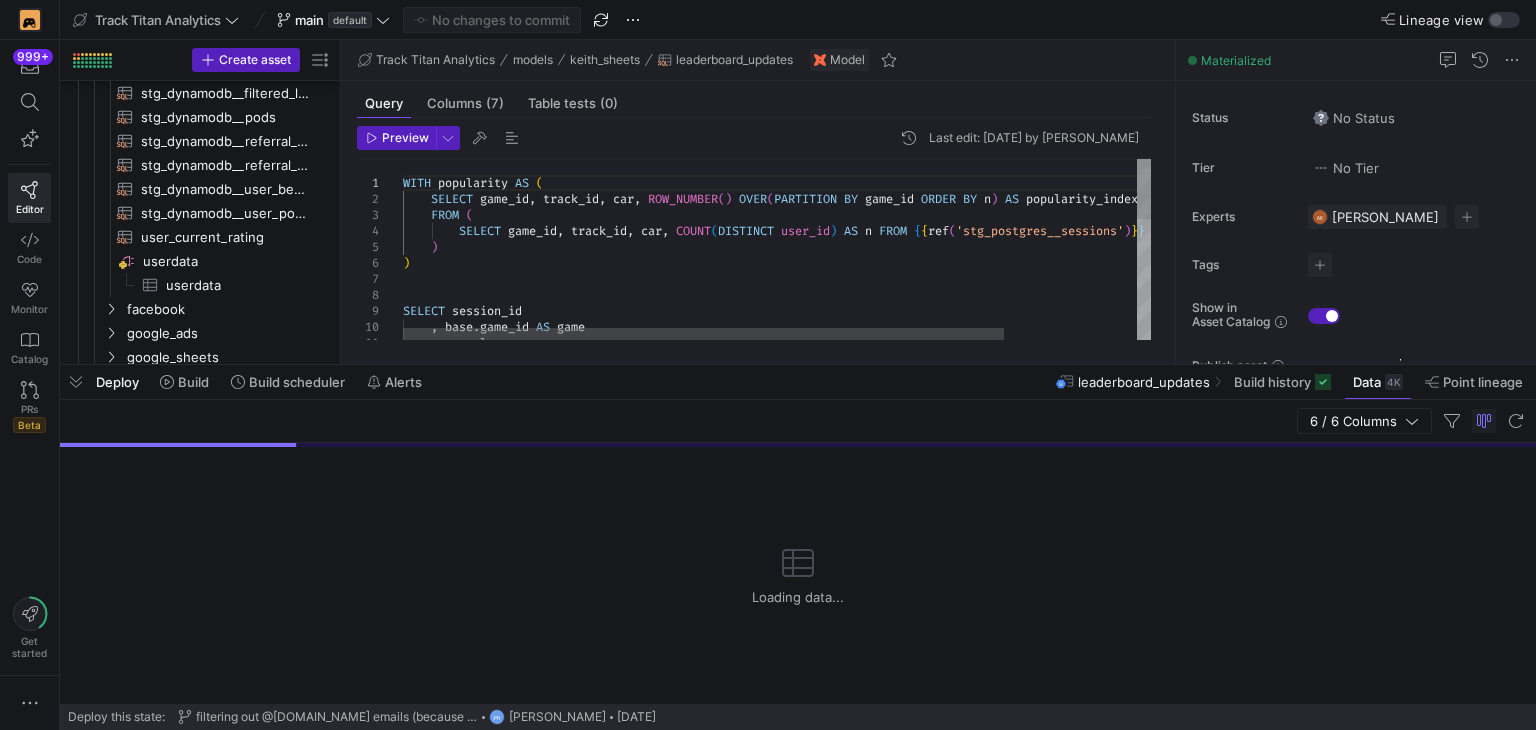 scroll, scrollTop: 3456, scrollLeft: 0, axis: vertical 